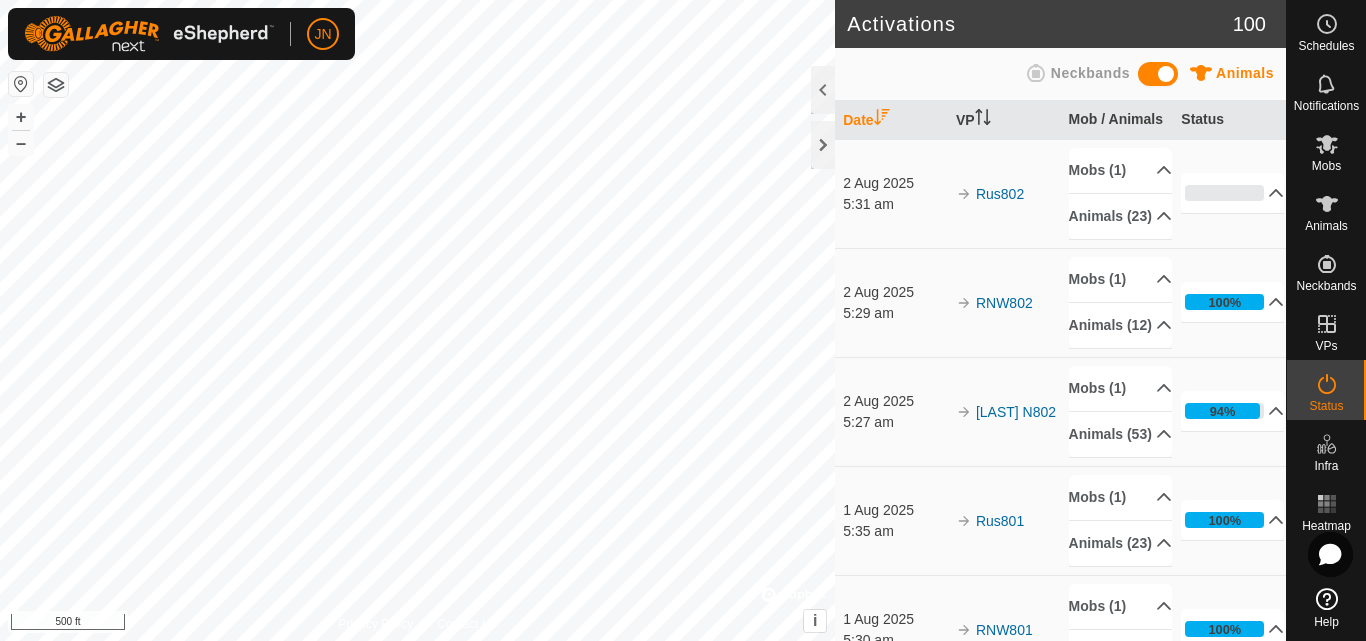 scroll, scrollTop: 0, scrollLeft: 0, axis: both 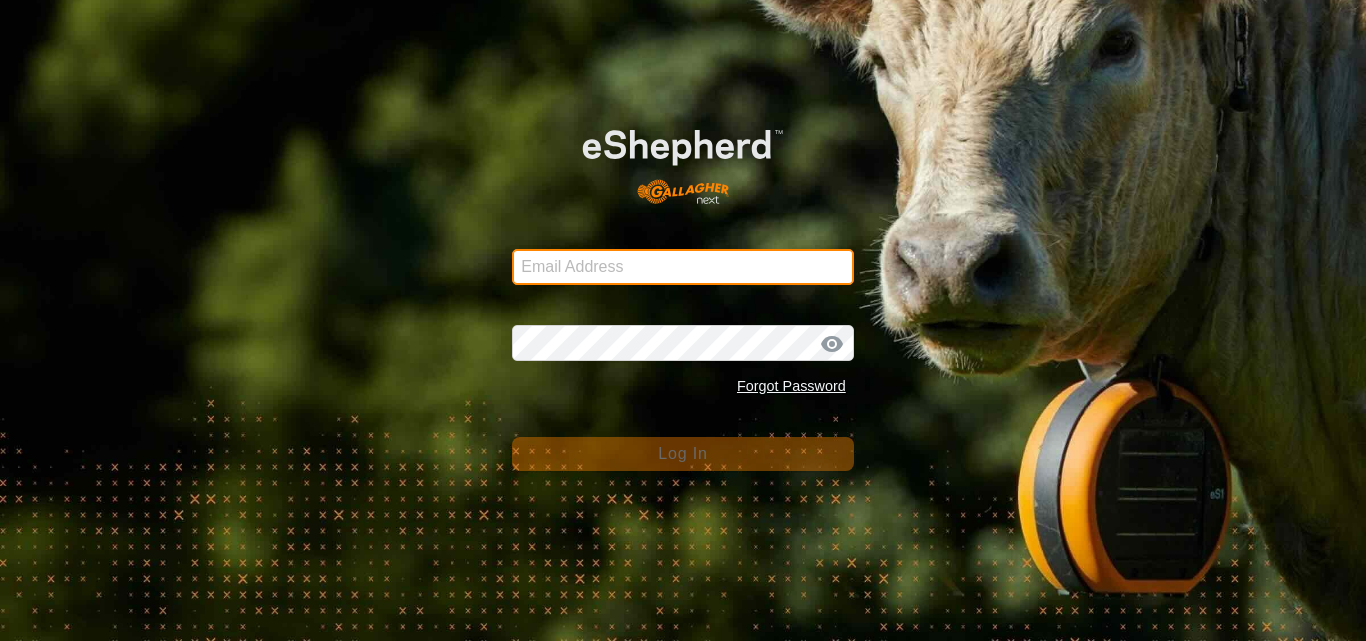click on "Email Address" at bounding box center [683, 267] 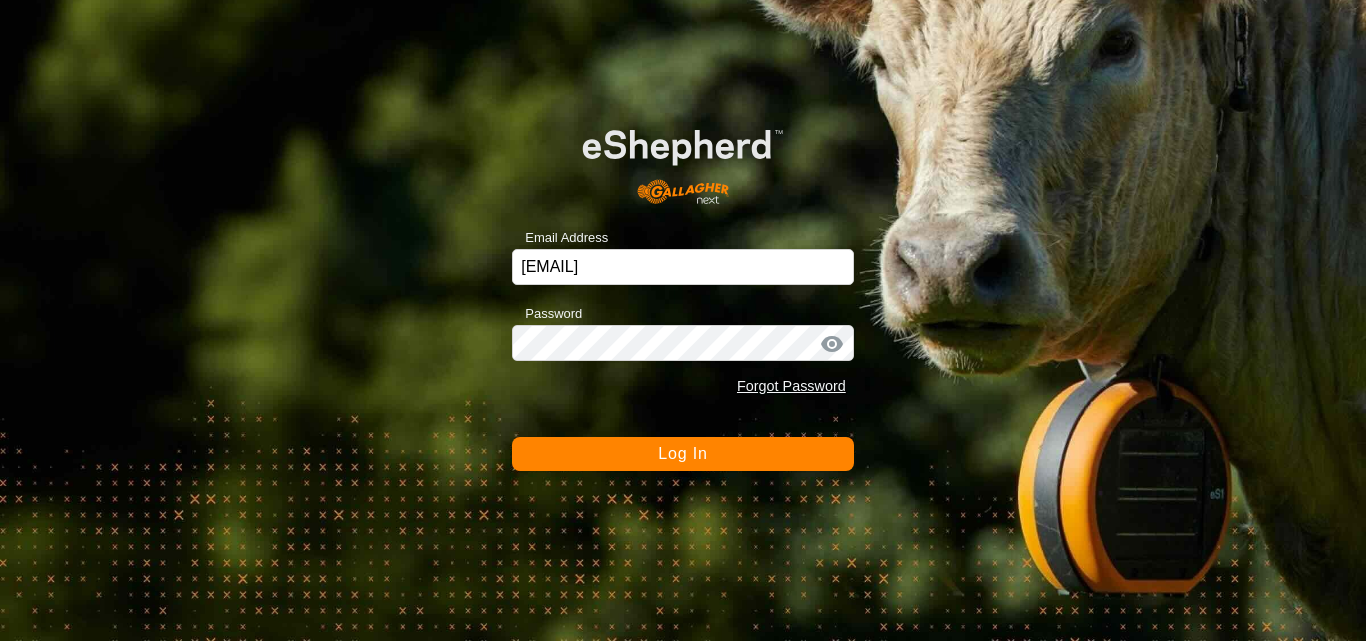 click on "Log In" 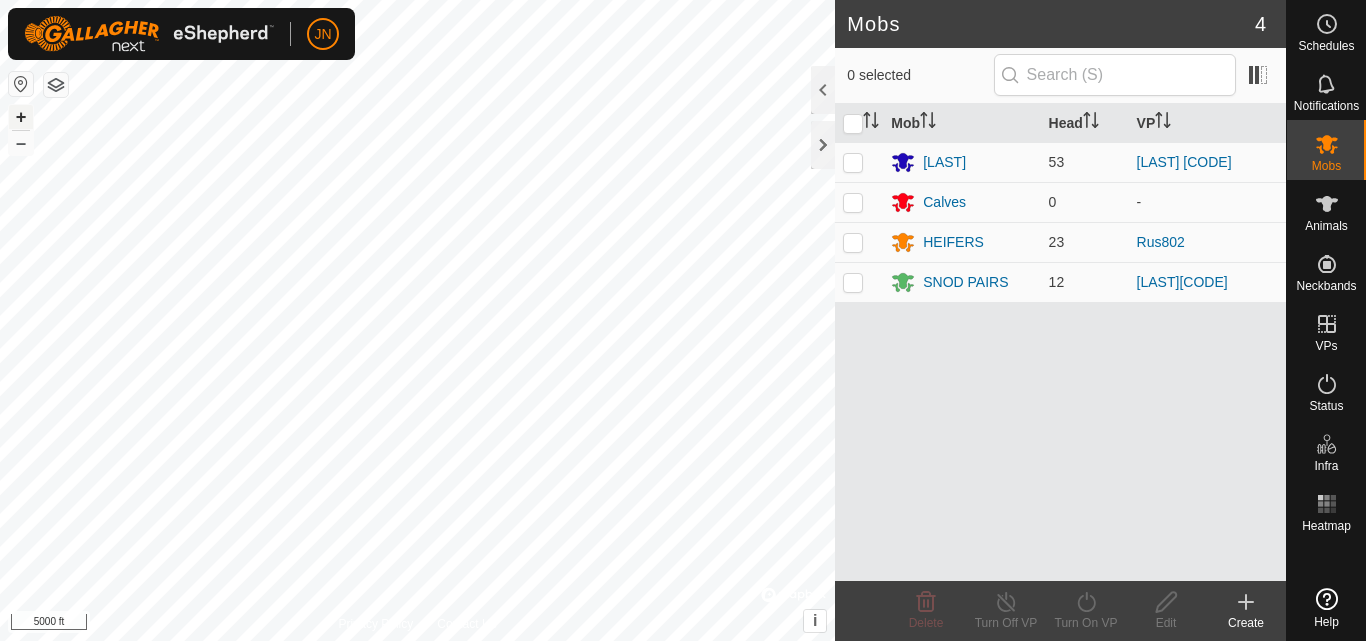 click on "+" at bounding box center (21, 117) 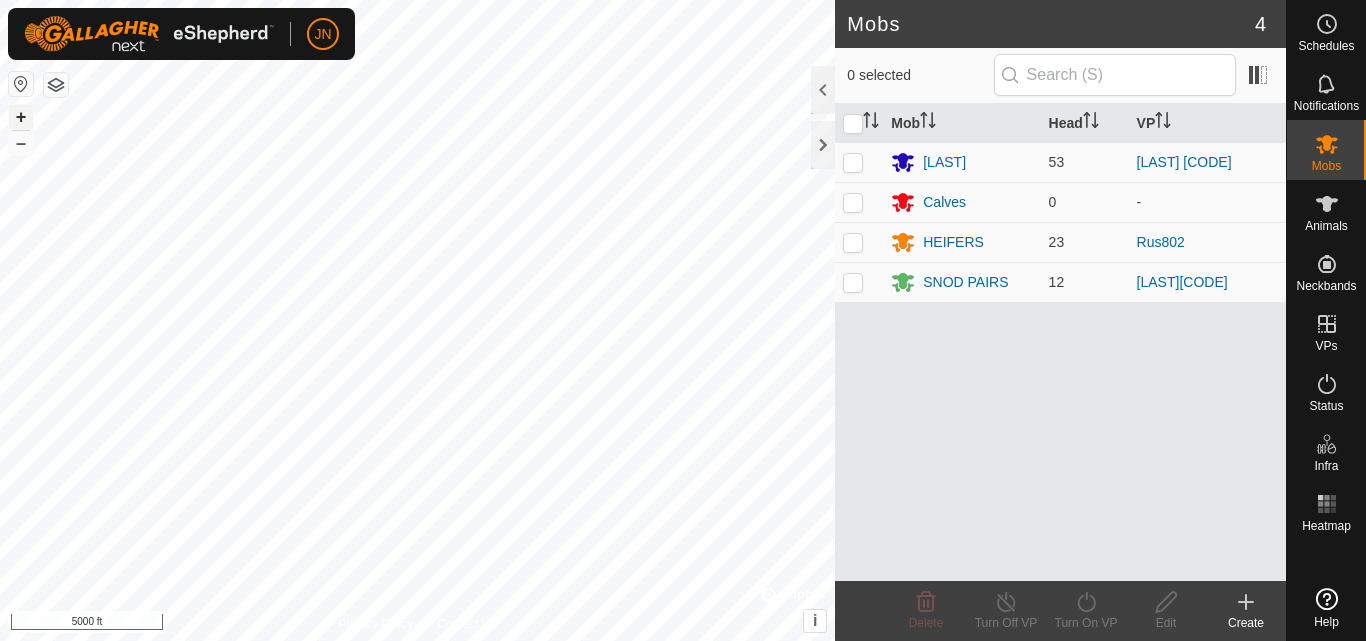 click on "+" at bounding box center [21, 117] 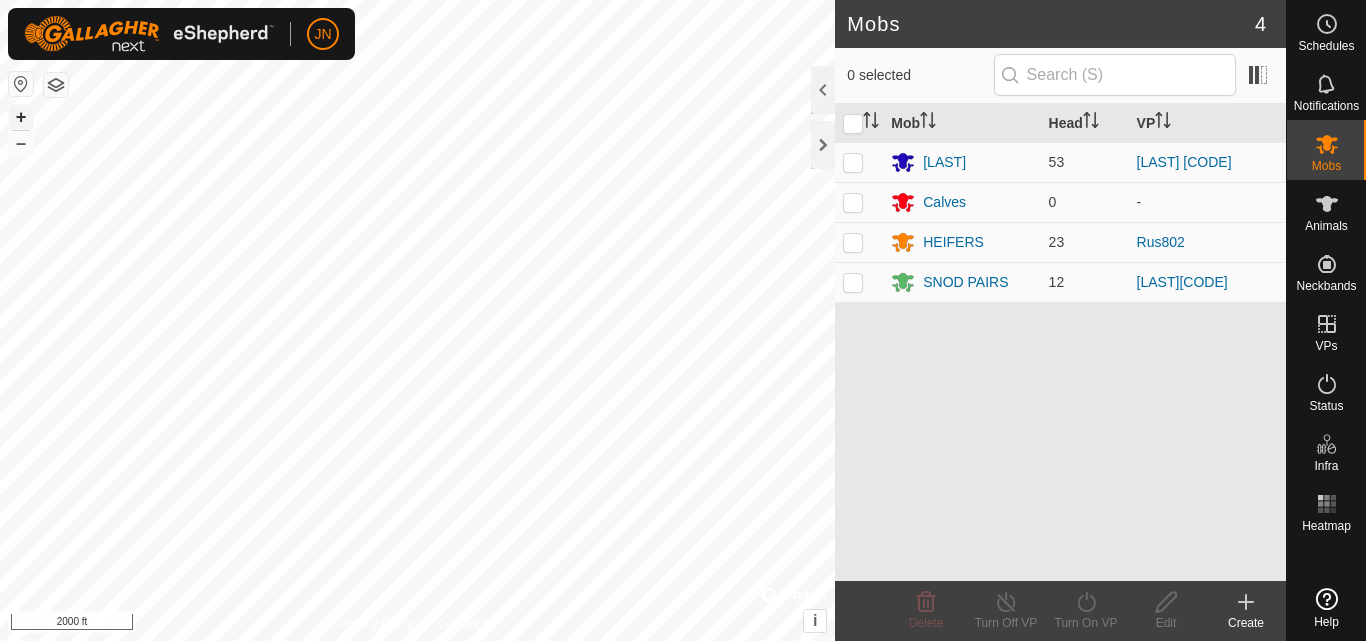 click on "+" at bounding box center [21, 117] 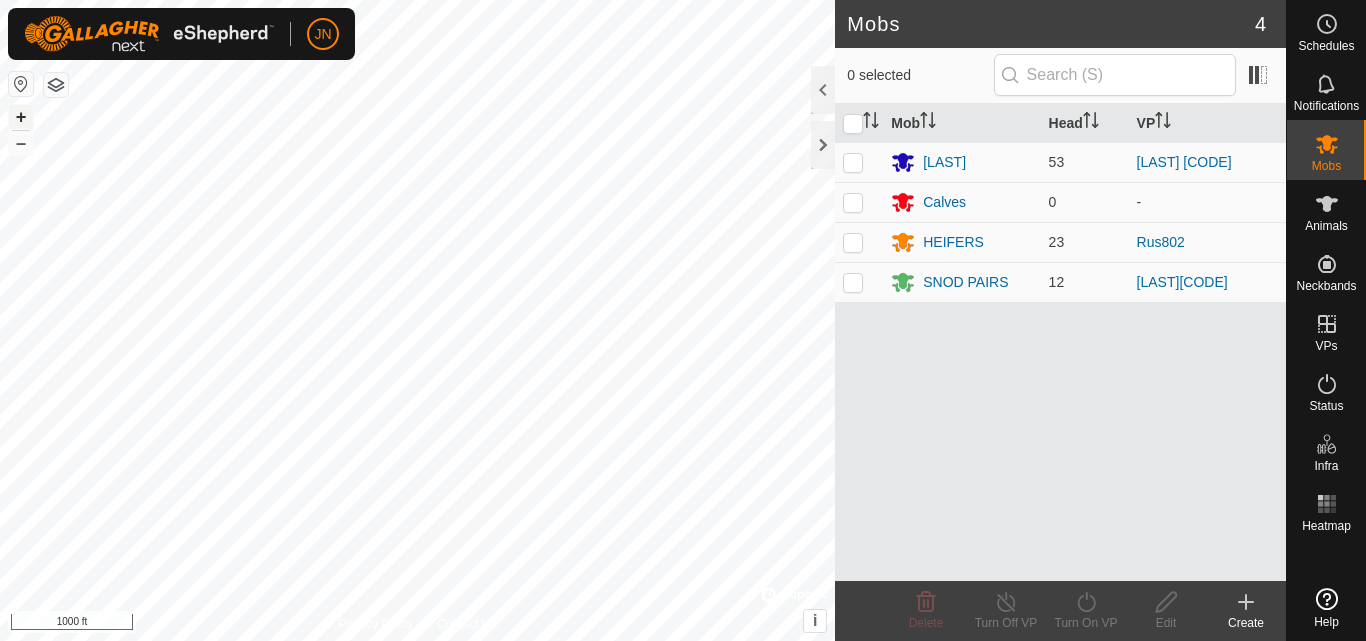 click on "+" at bounding box center (21, 117) 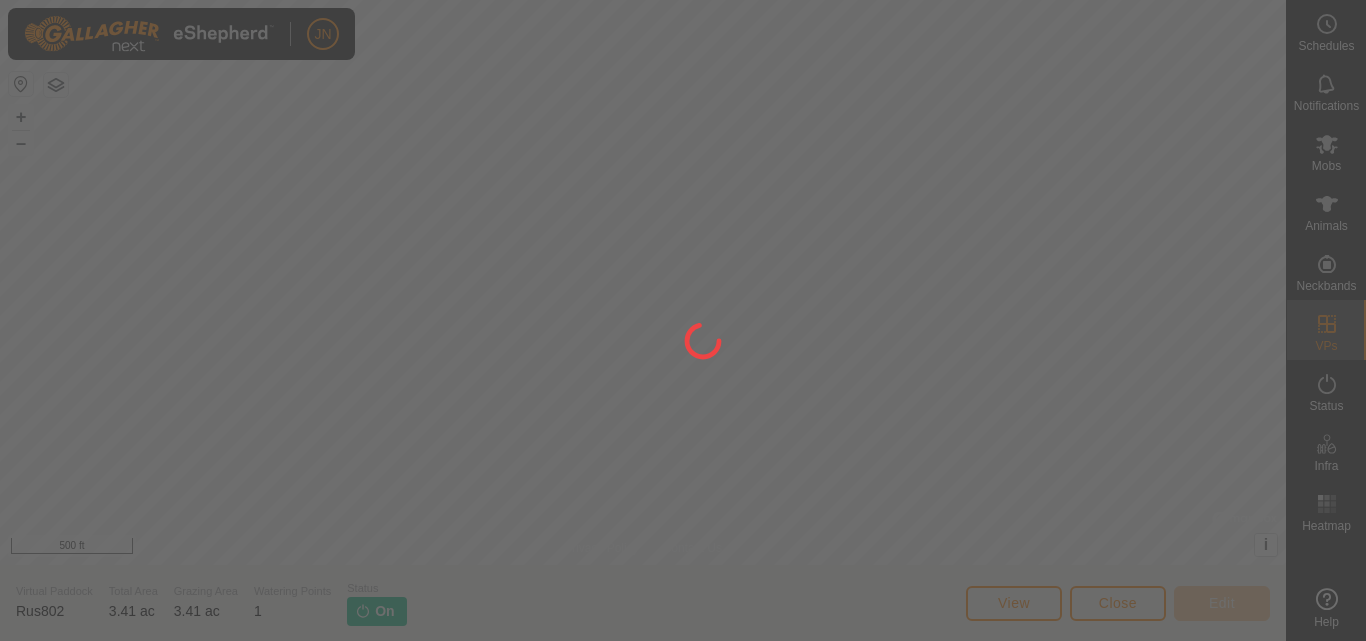click 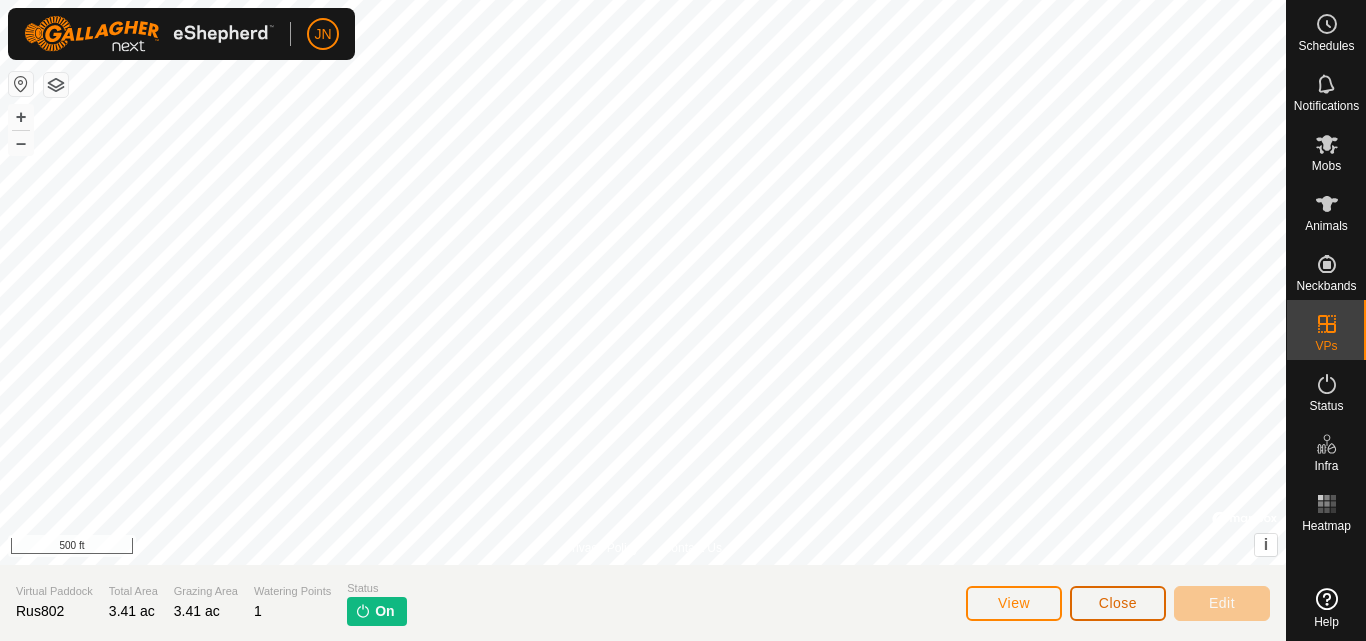 click on "Close" 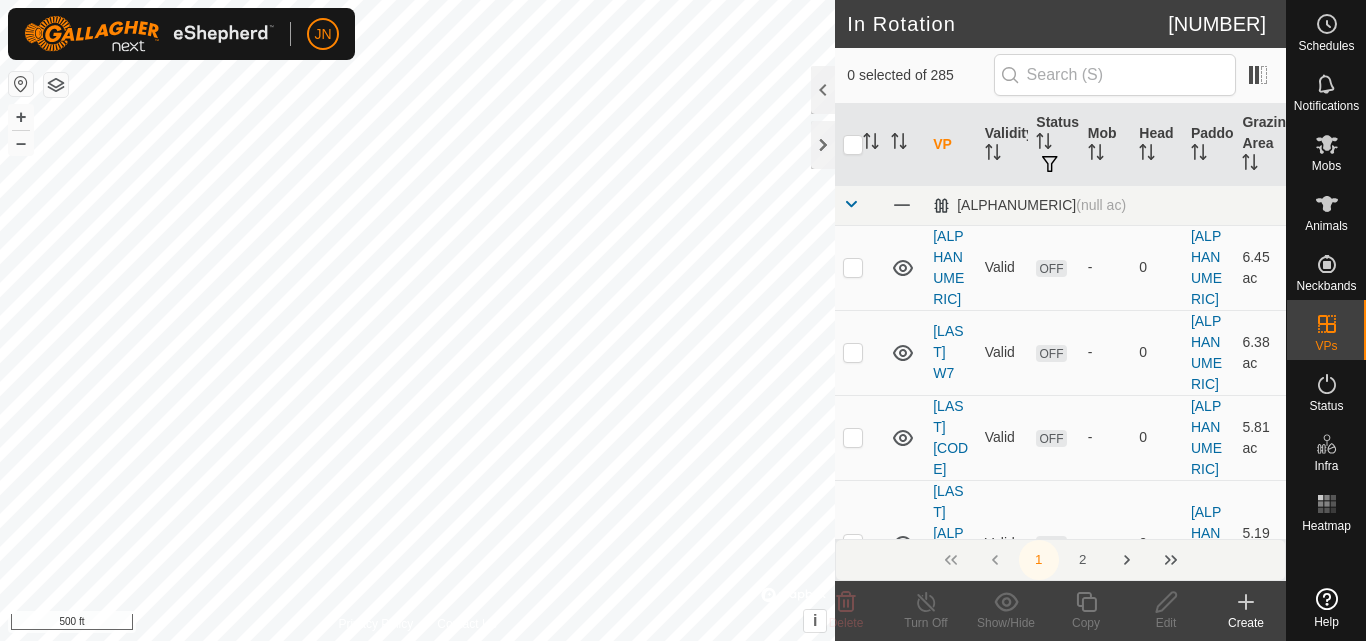 checkbox on "true" 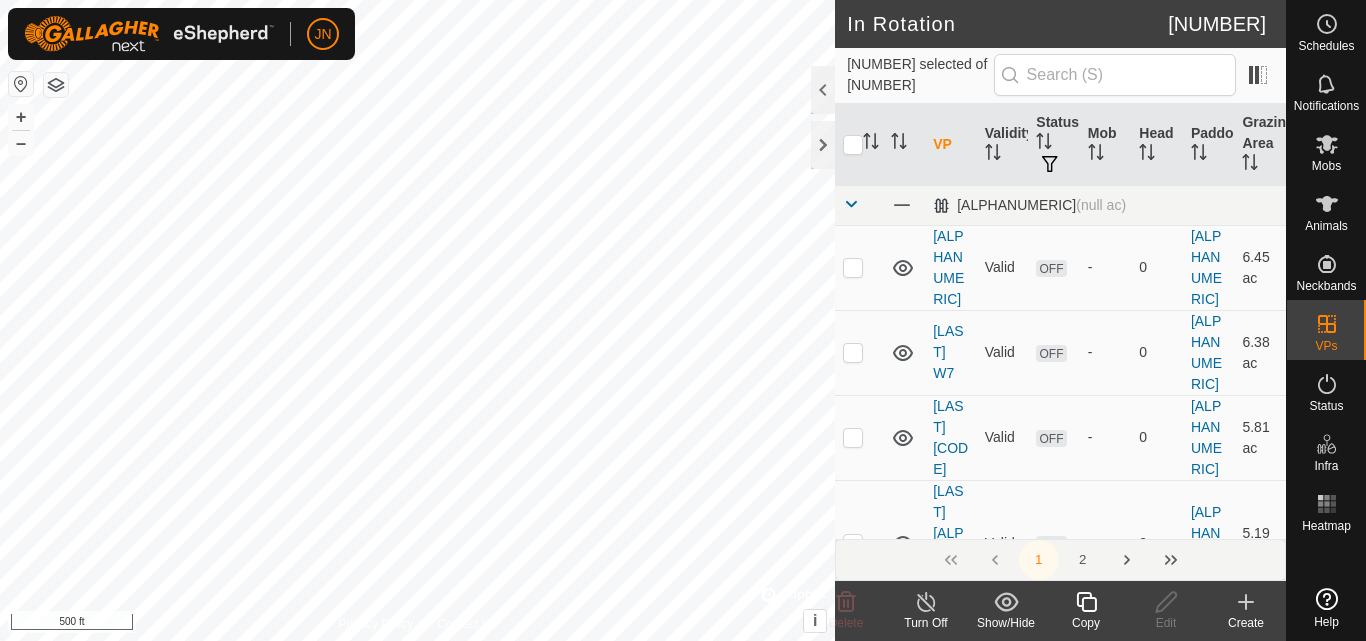 click 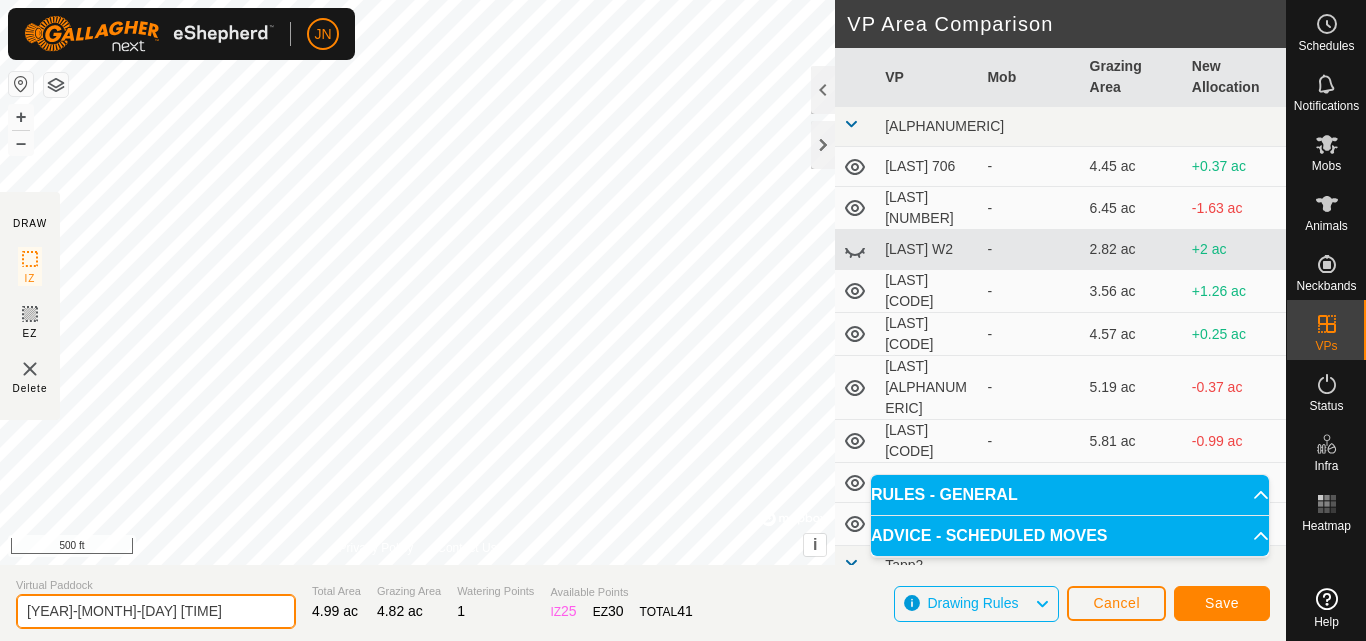 click on "[YEAR]-[MONTH]-[DAY] [TIME]" 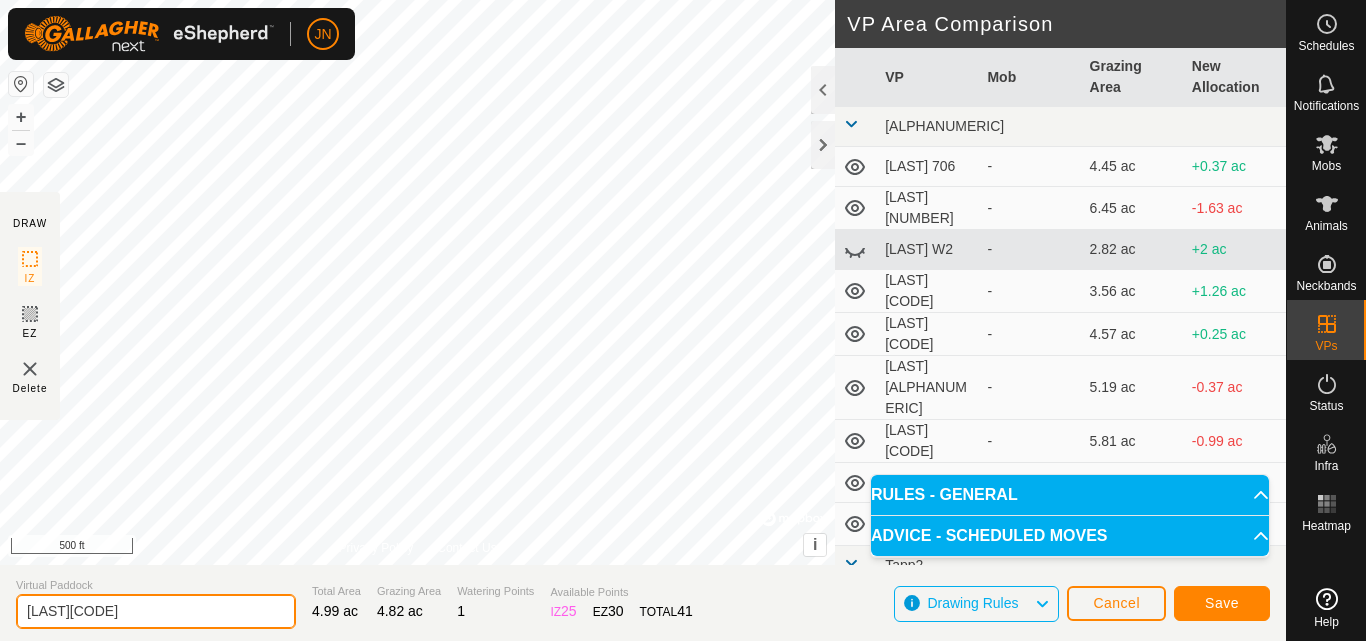type on "[LAST][CODE]" 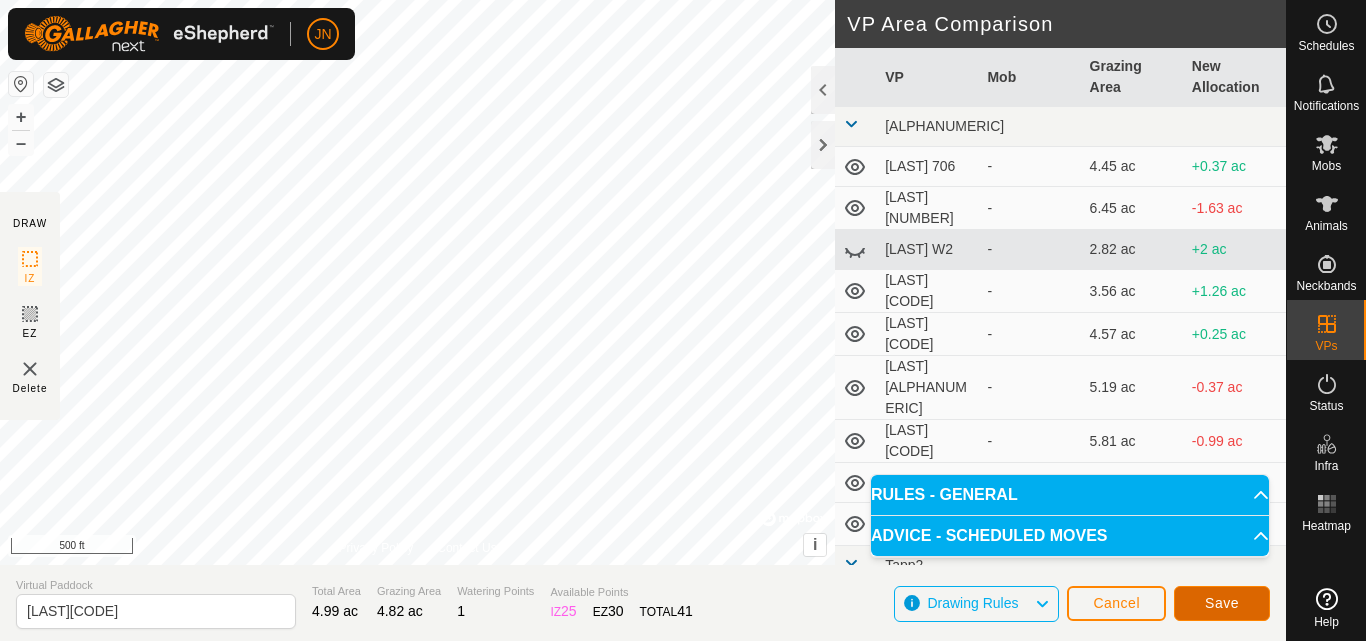 click on "Save" 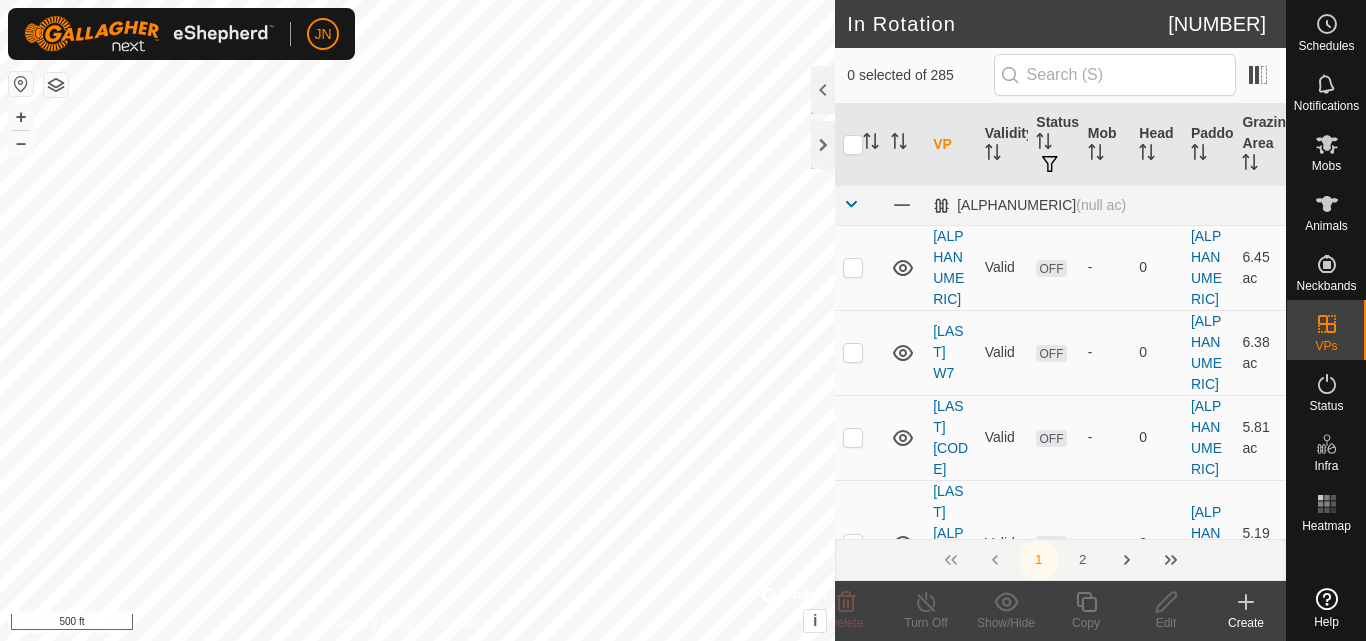 click 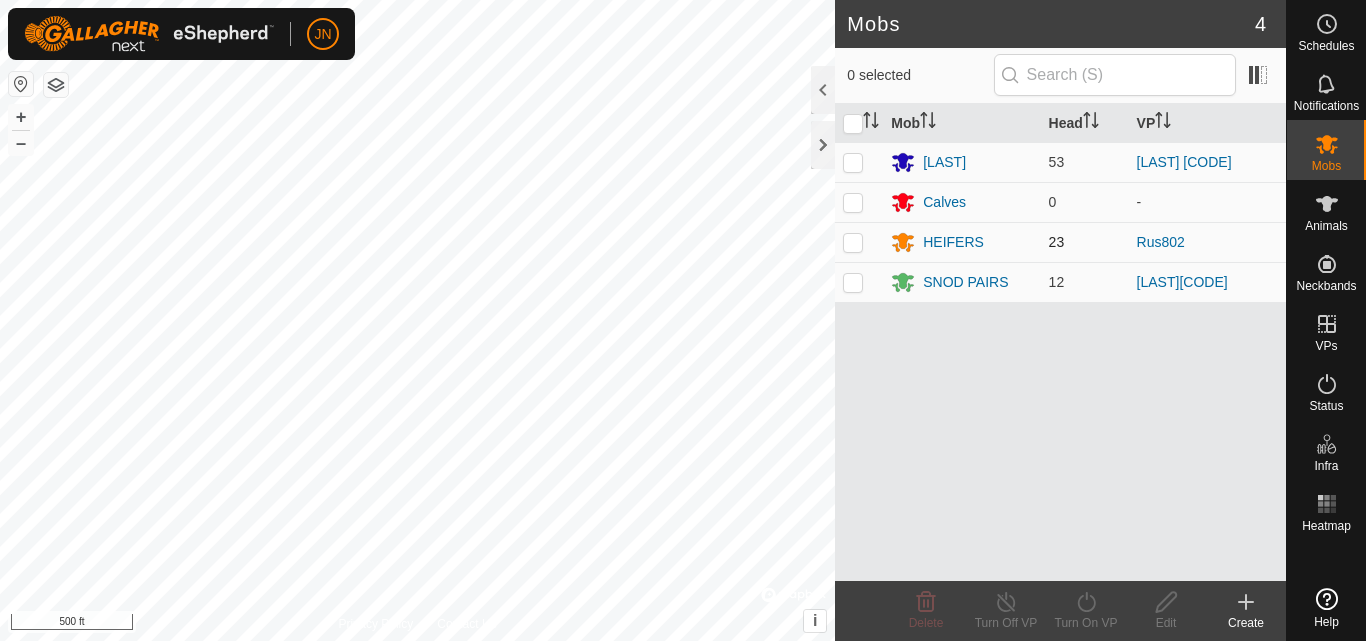 click at bounding box center (853, 242) 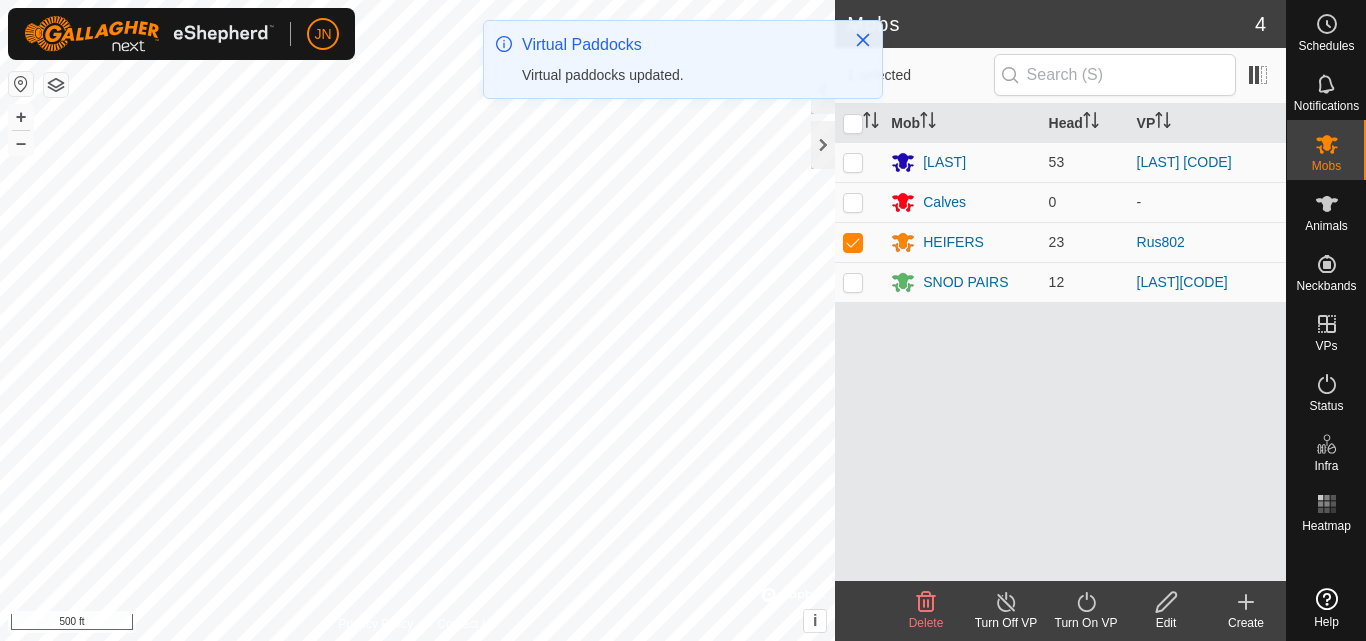 click 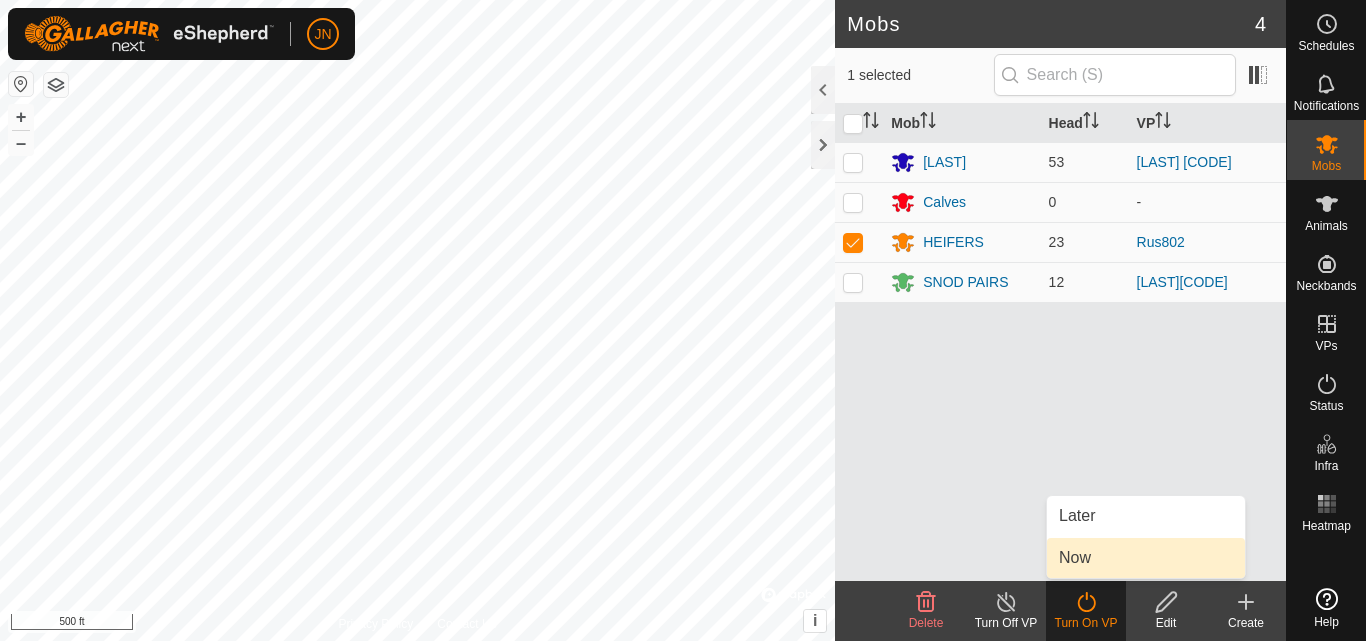 click on "Now" at bounding box center (1146, 558) 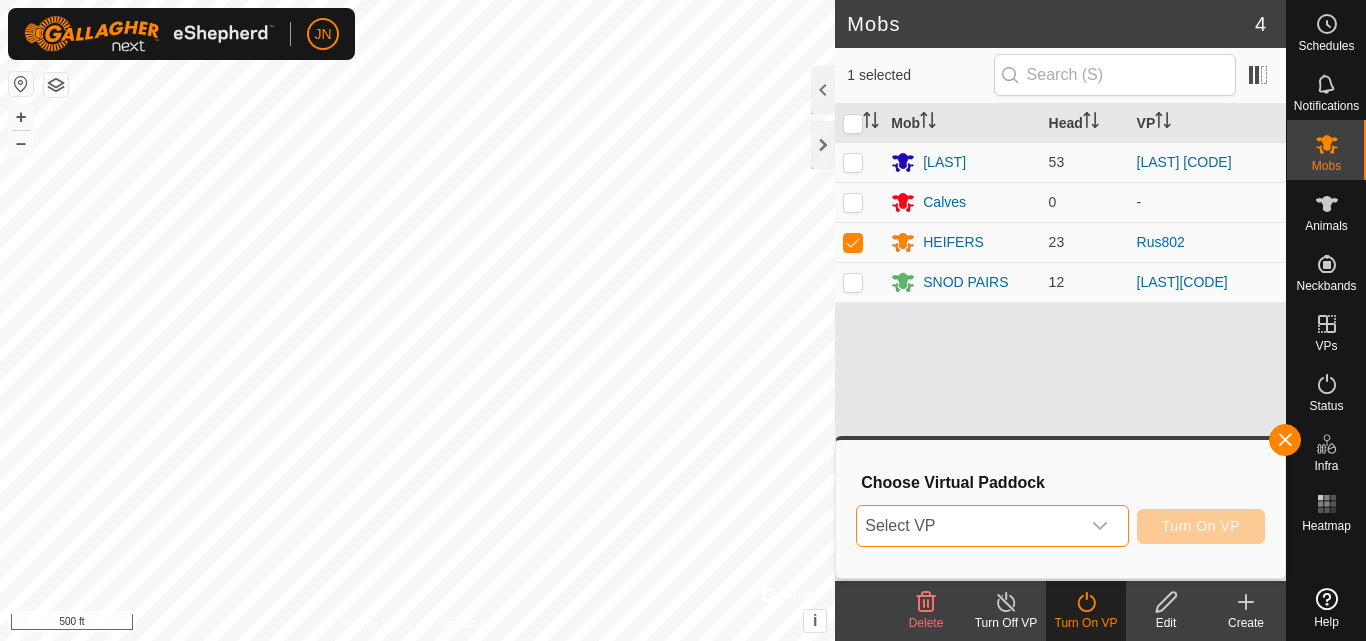 click on "Select VP" at bounding box center (968, 526) 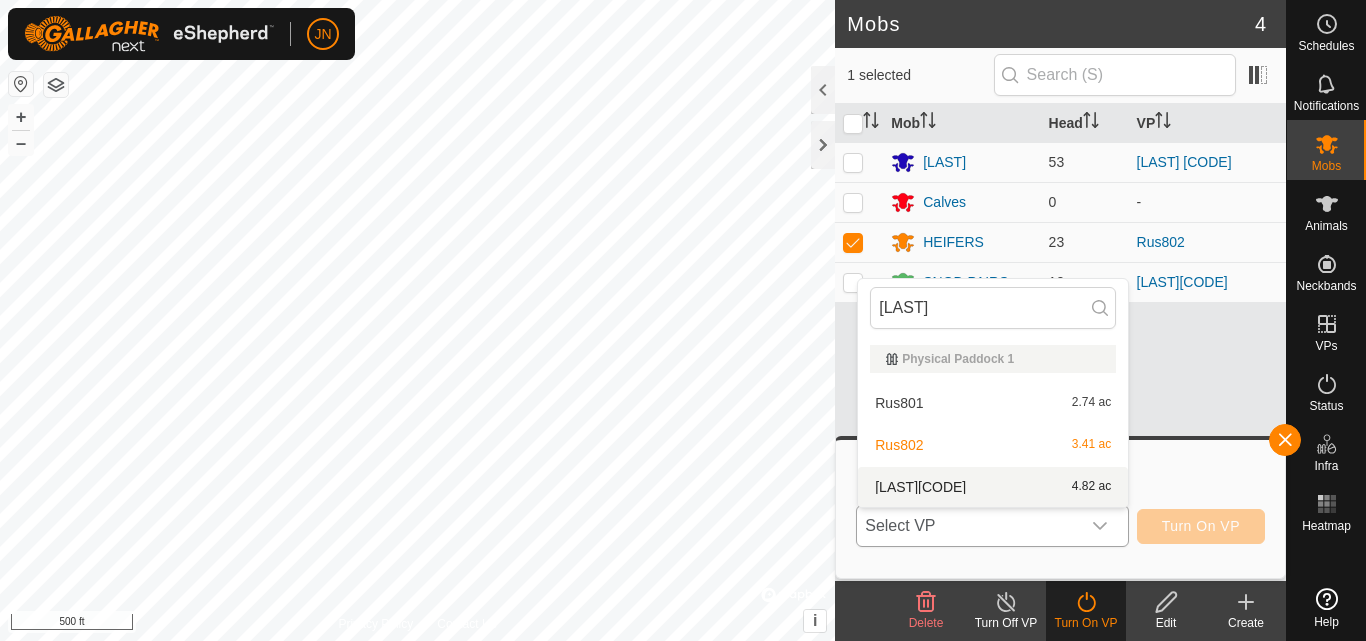 type on "[LAST]" 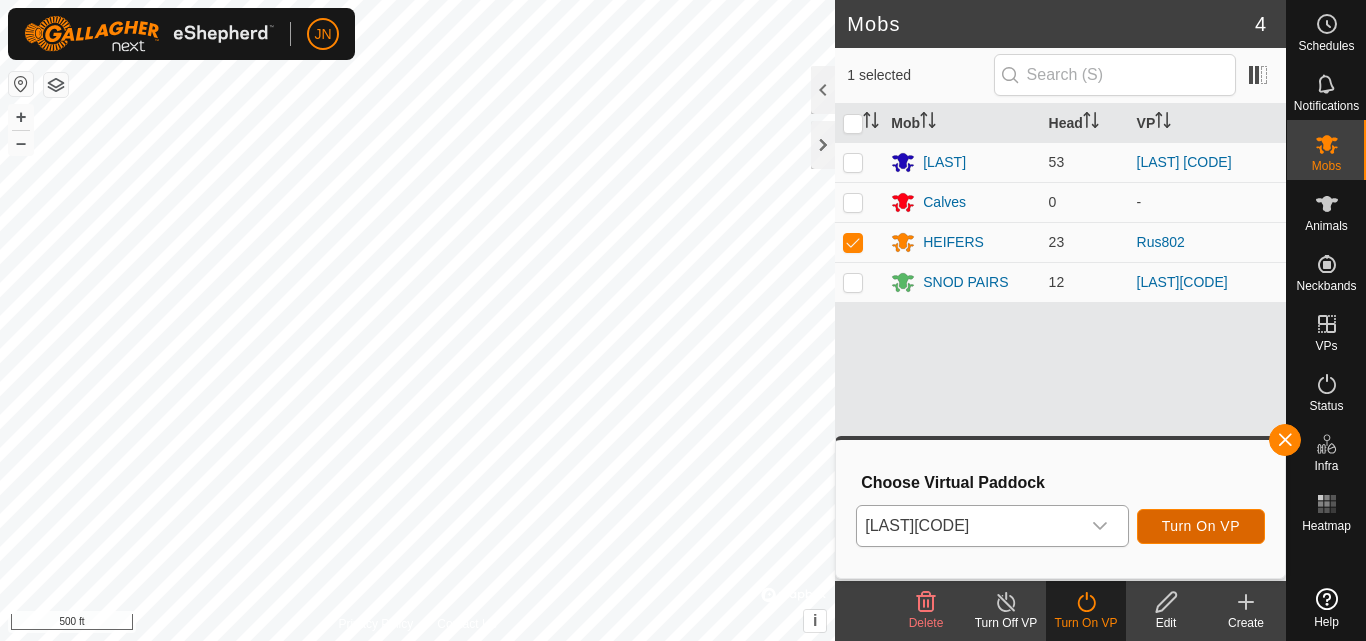 click on "Turn On VP" at bounding box center [1201, 526] 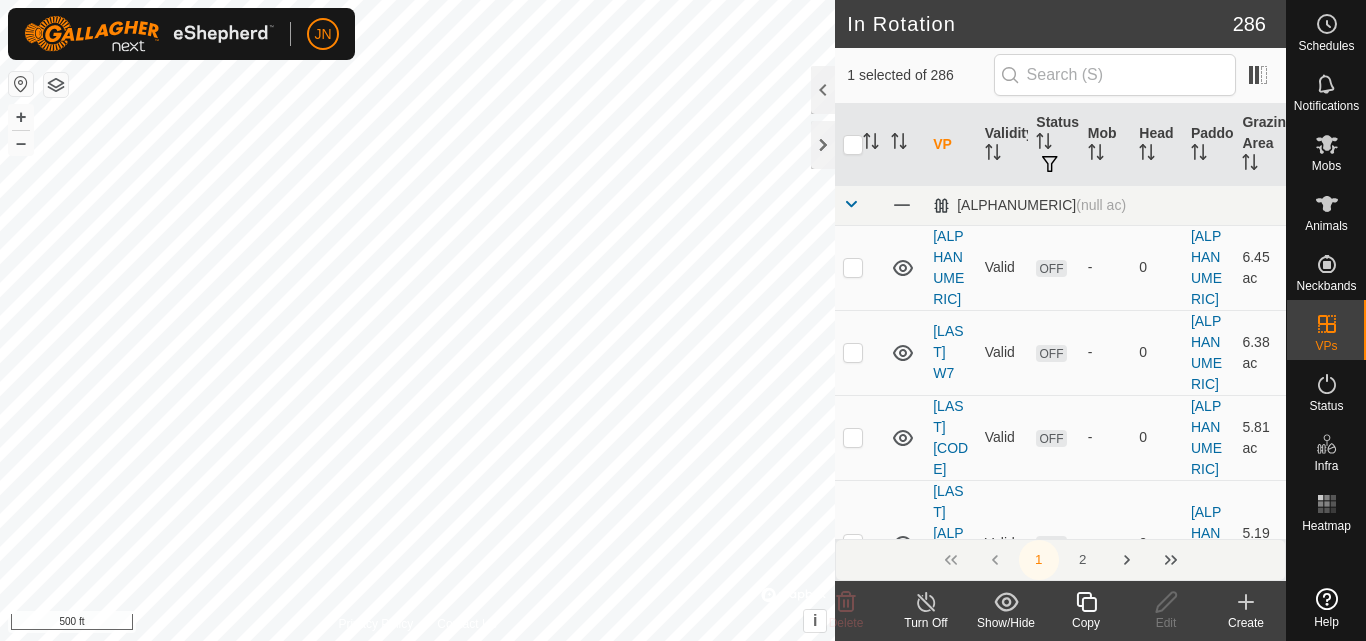 click 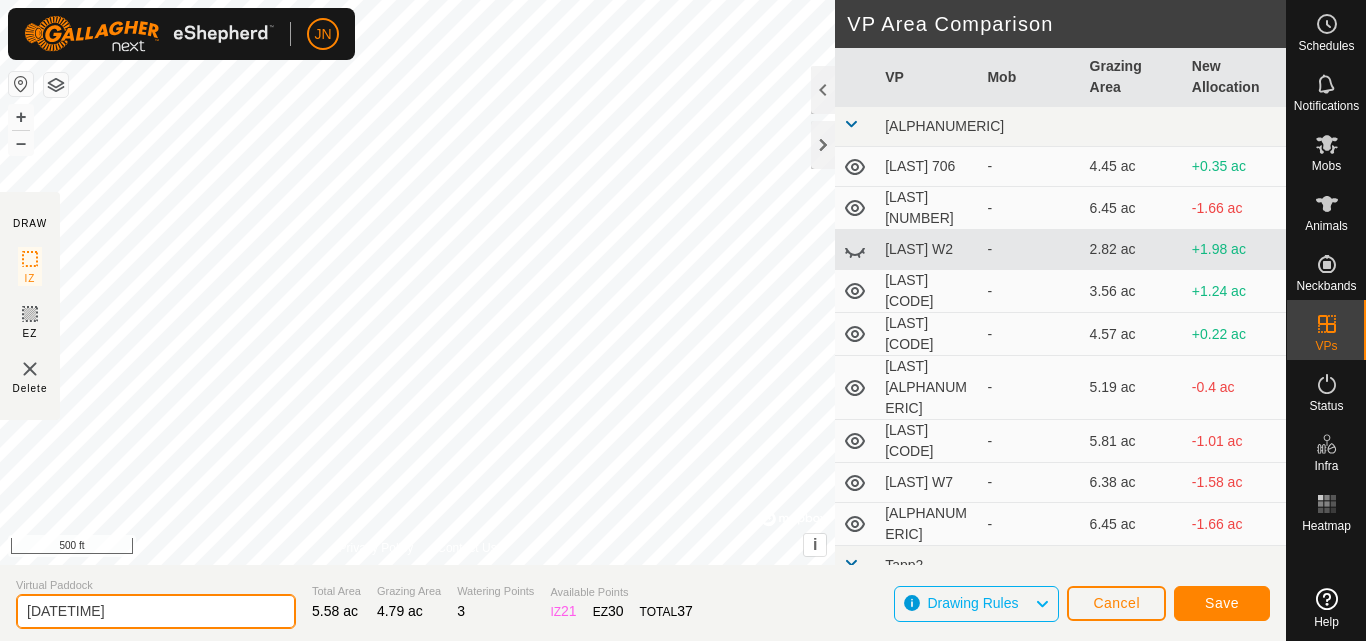 click on "[DATETIME]" 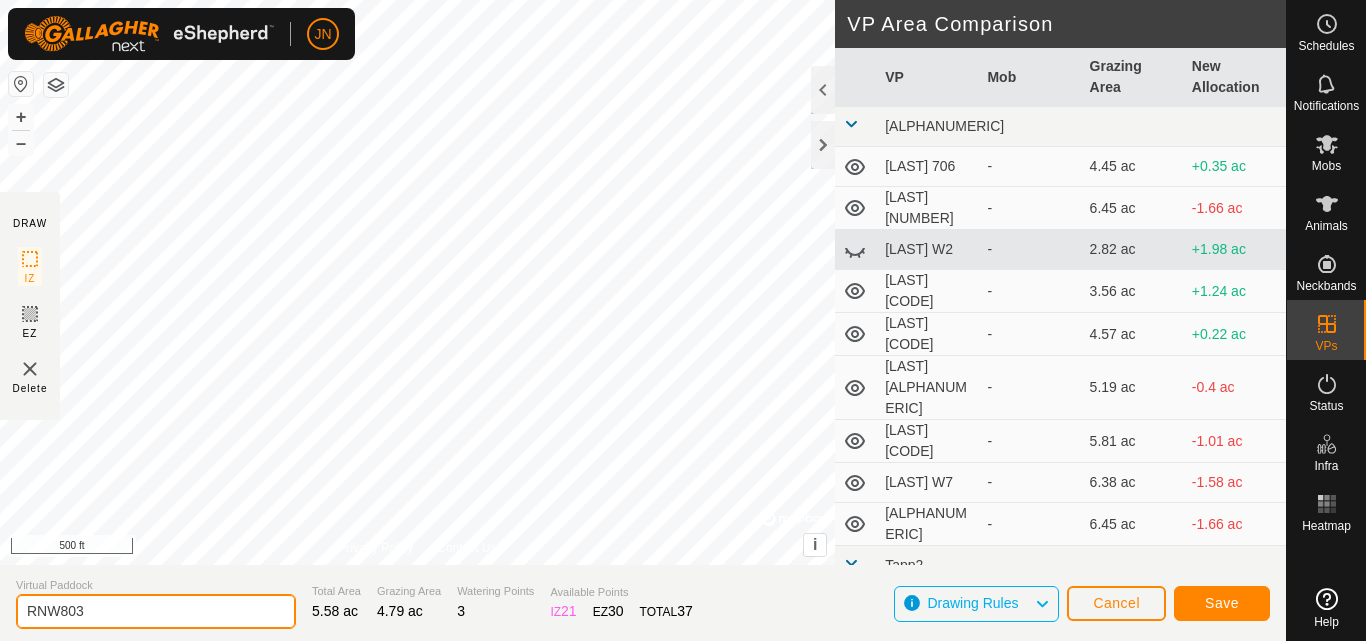 type on "RNW803" 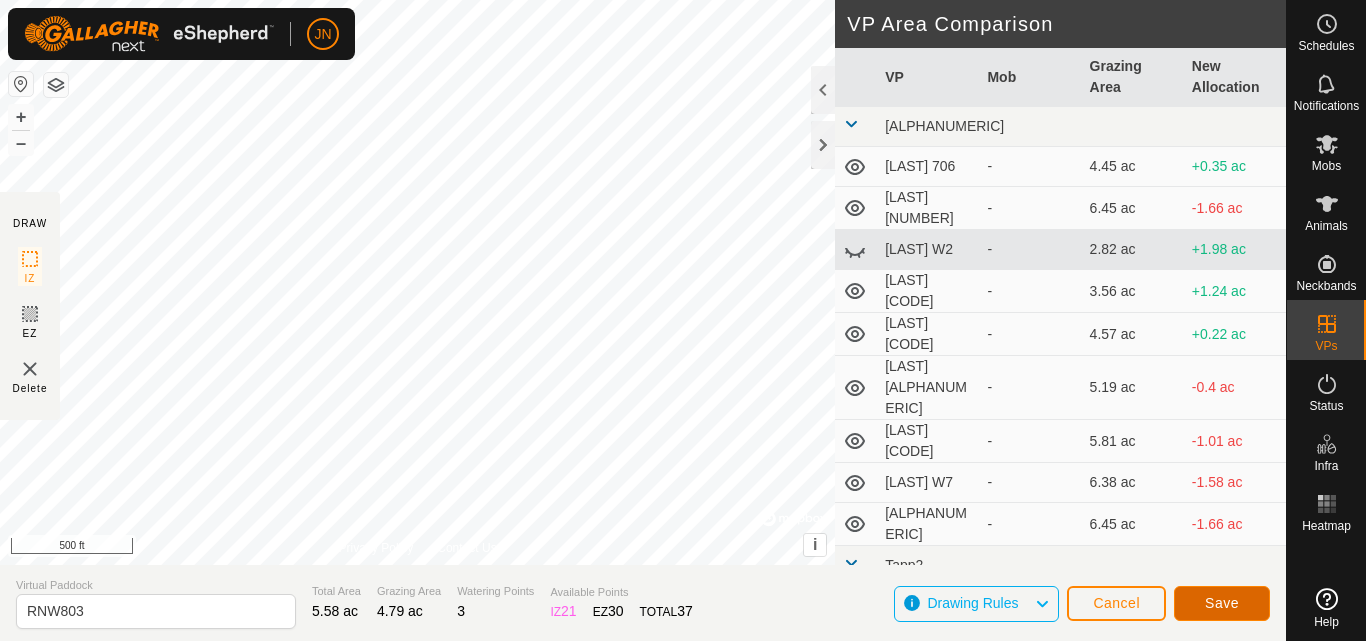 click on "Save" 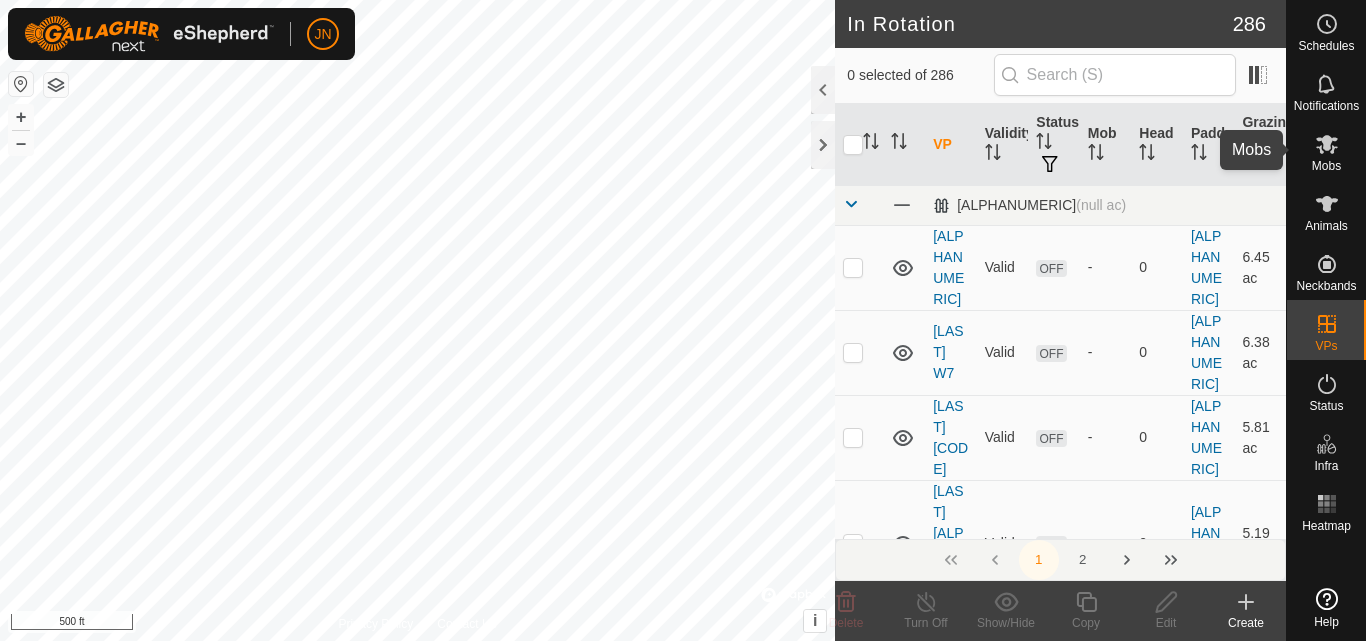 click 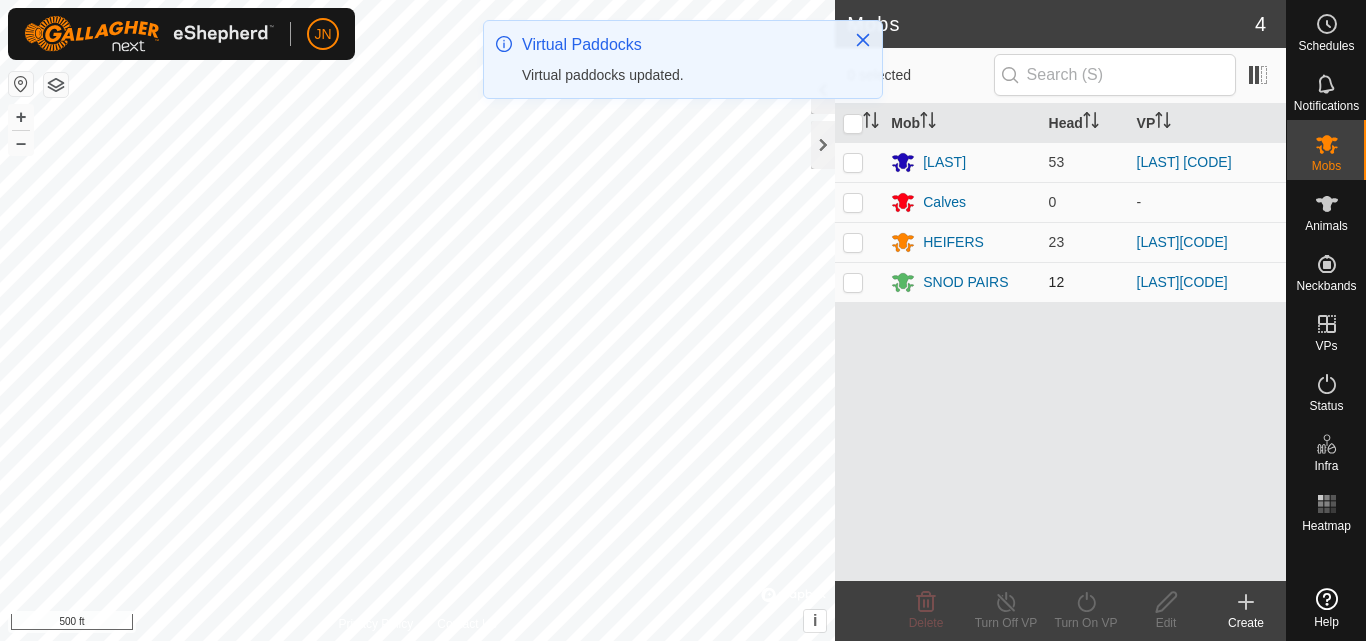 click at bounding box center [853, 282] 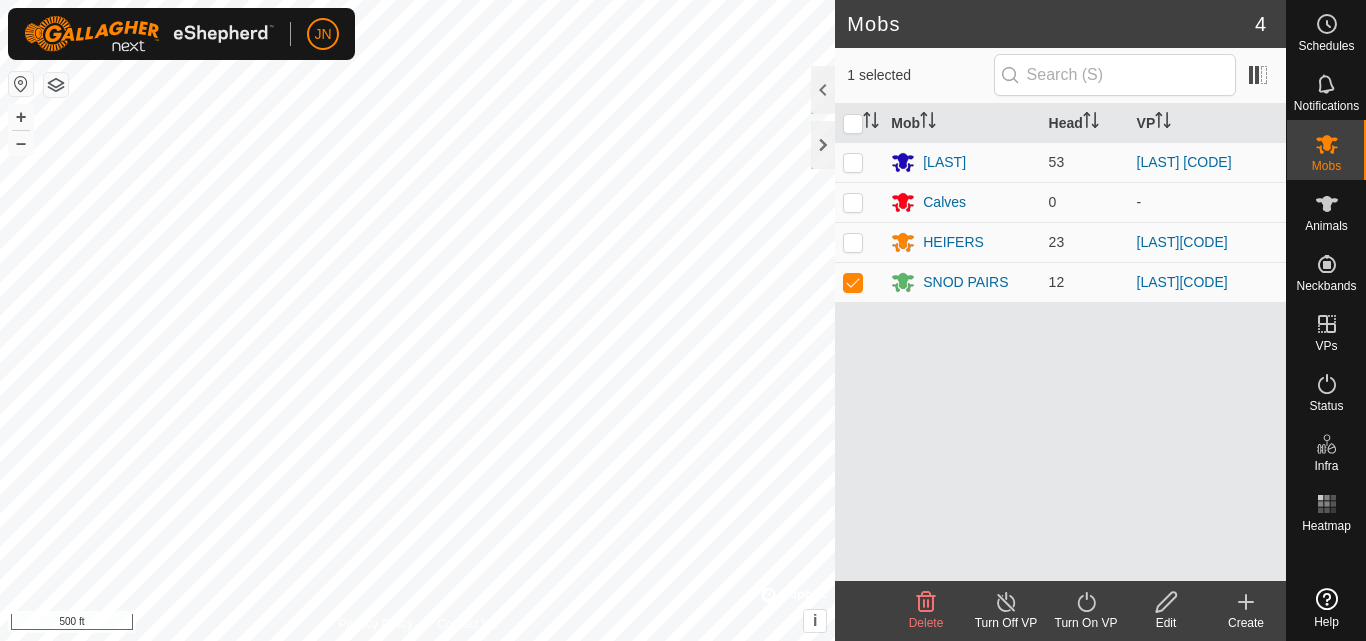 click 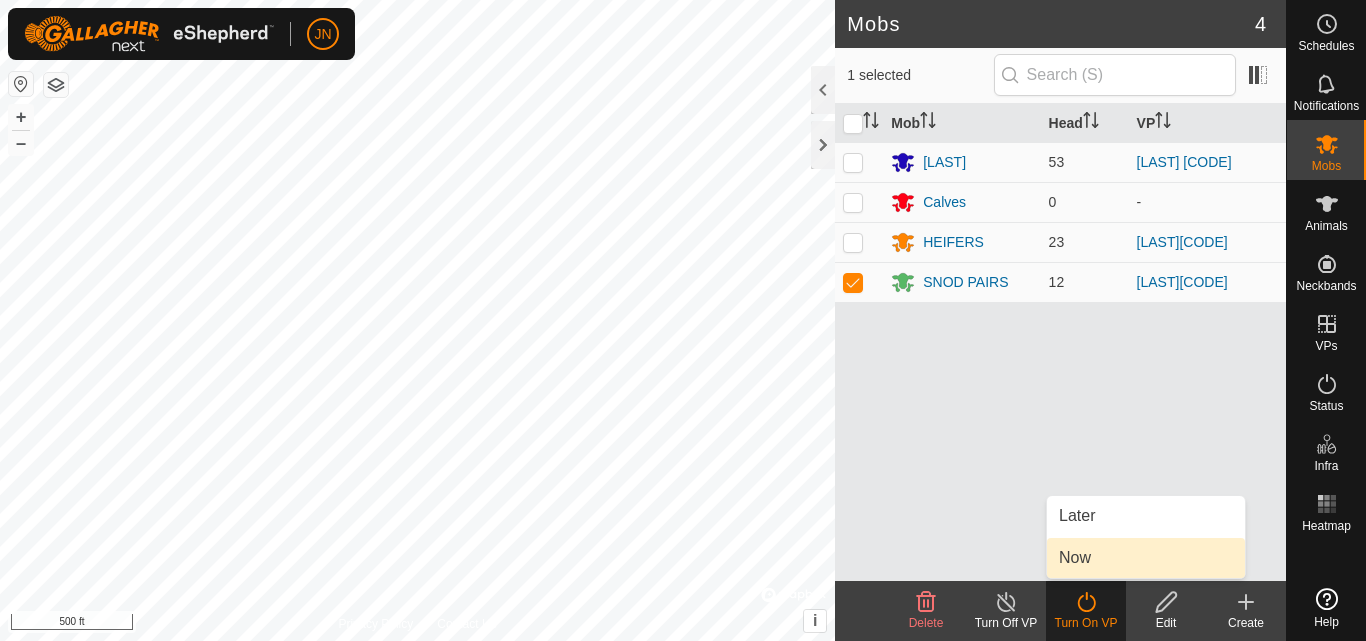 click on "Now" at bounding box center [1146, 558] 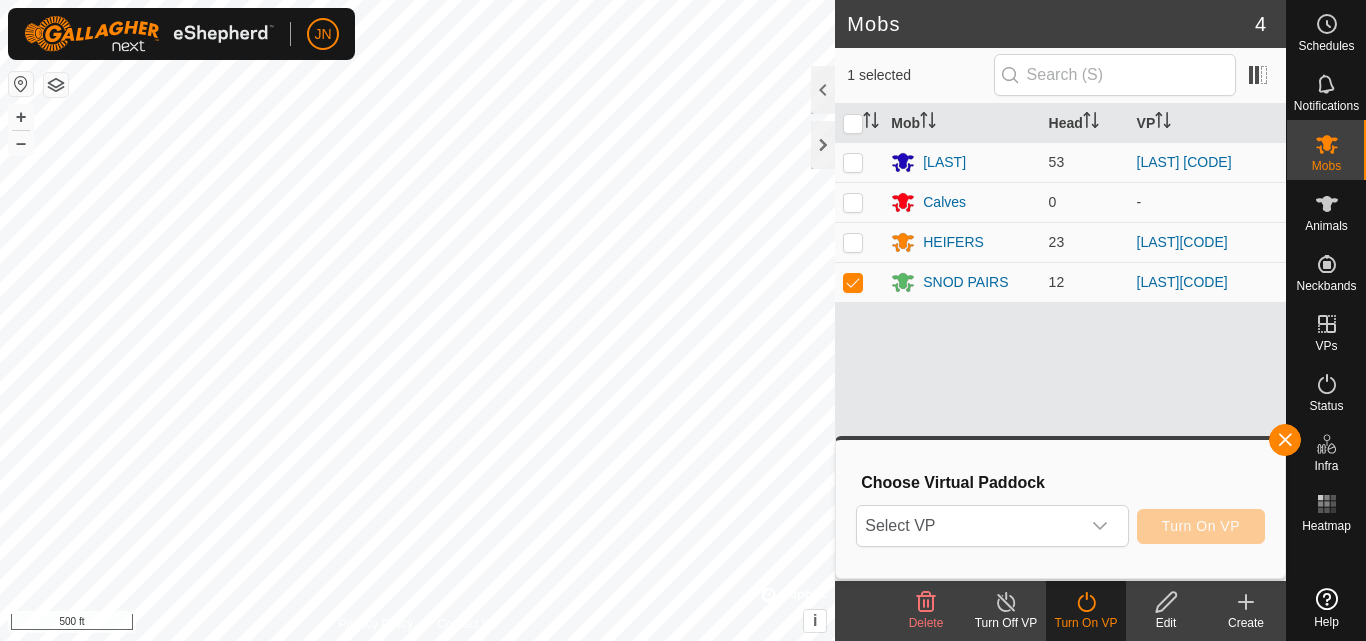 click on "Choose Virtual Paddock Select VP Turn On VP" at bounding box center [1060, 509] 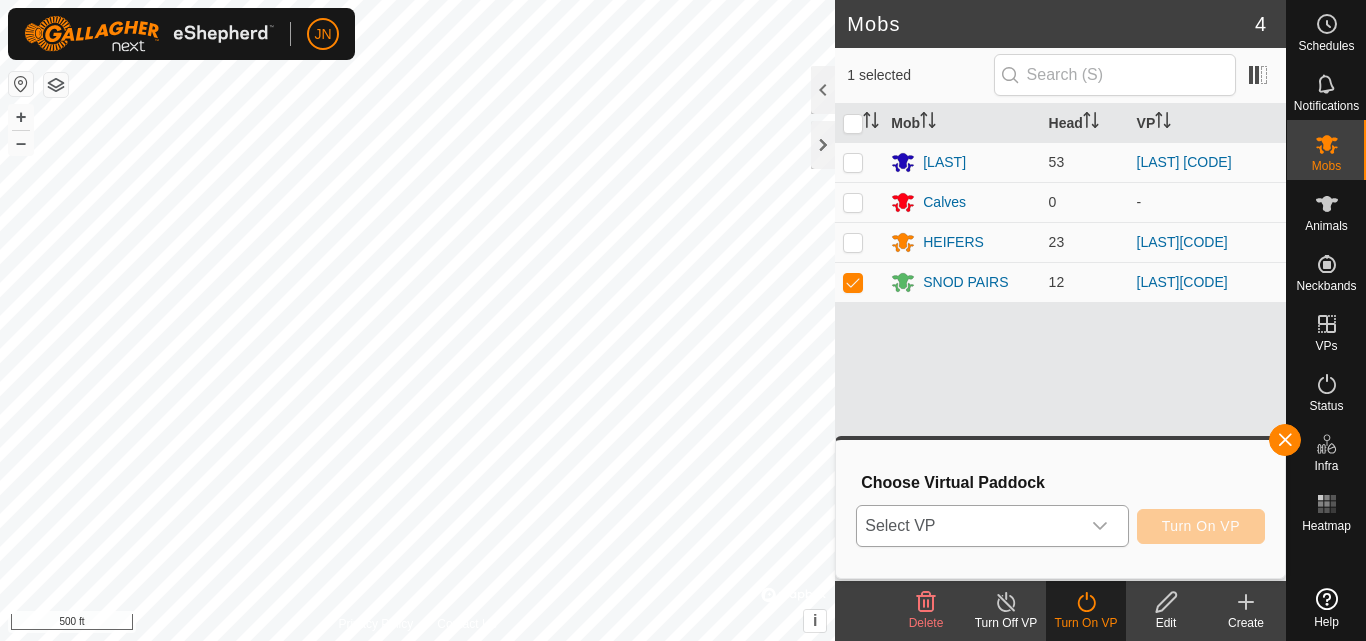 click on "Select VP" at bounding box center [968, 526] 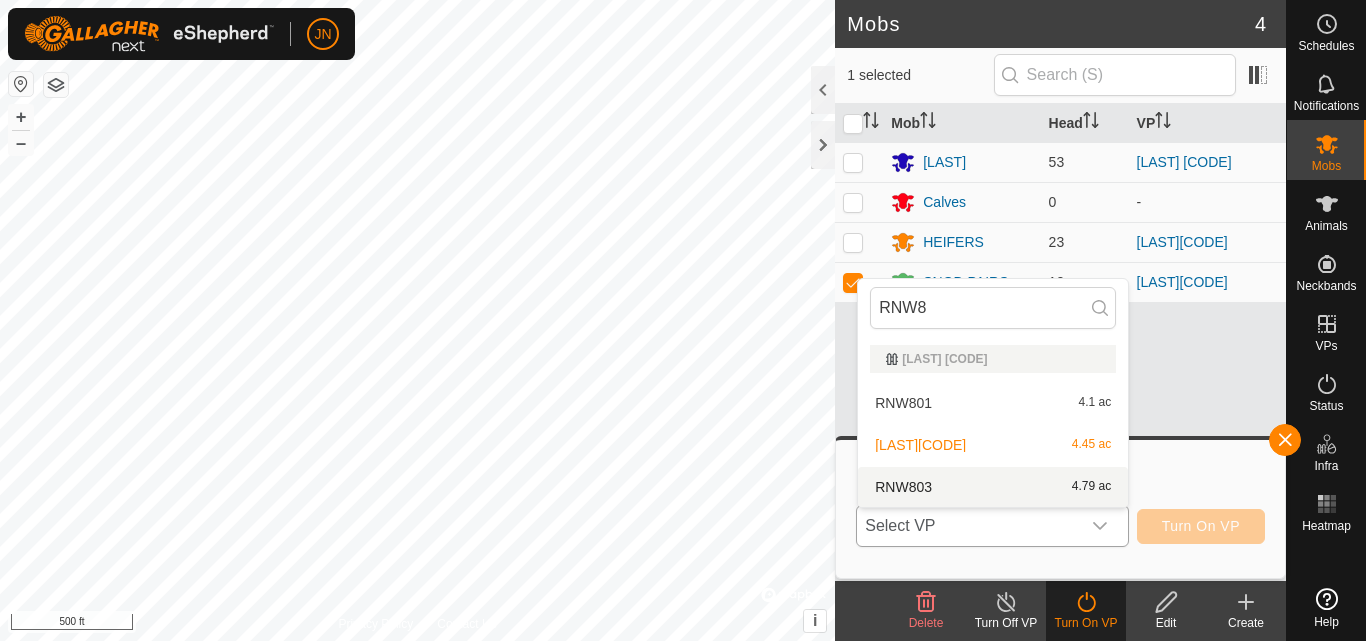 type on "RNW8" 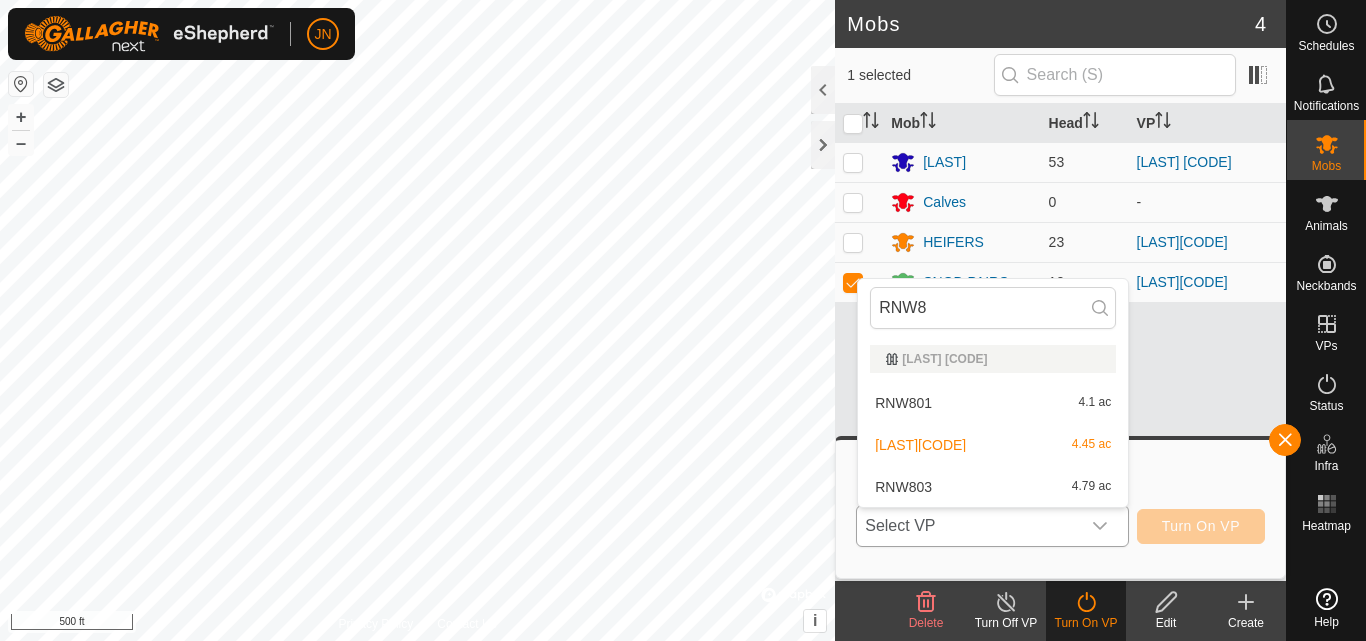 click on "[LAST][CODE] [NUMBER] ac" at bounding box center (993, 487) 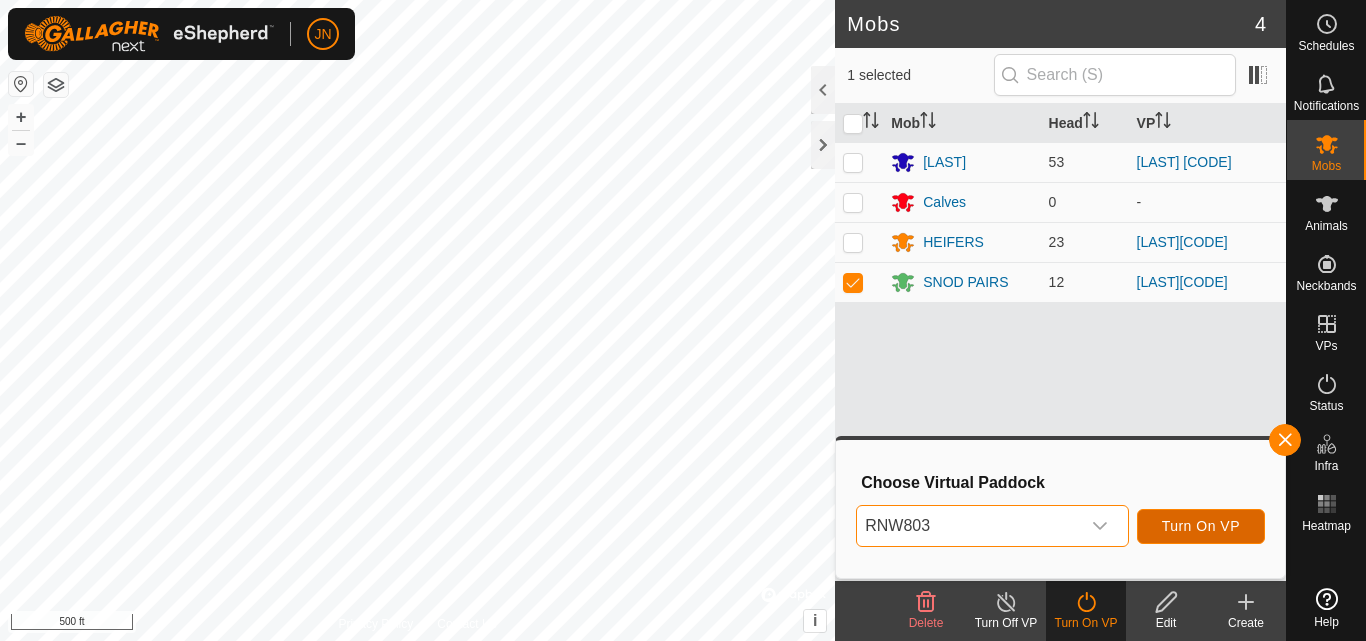 click on "Turn On VP" at bounding box center (1201, 526) 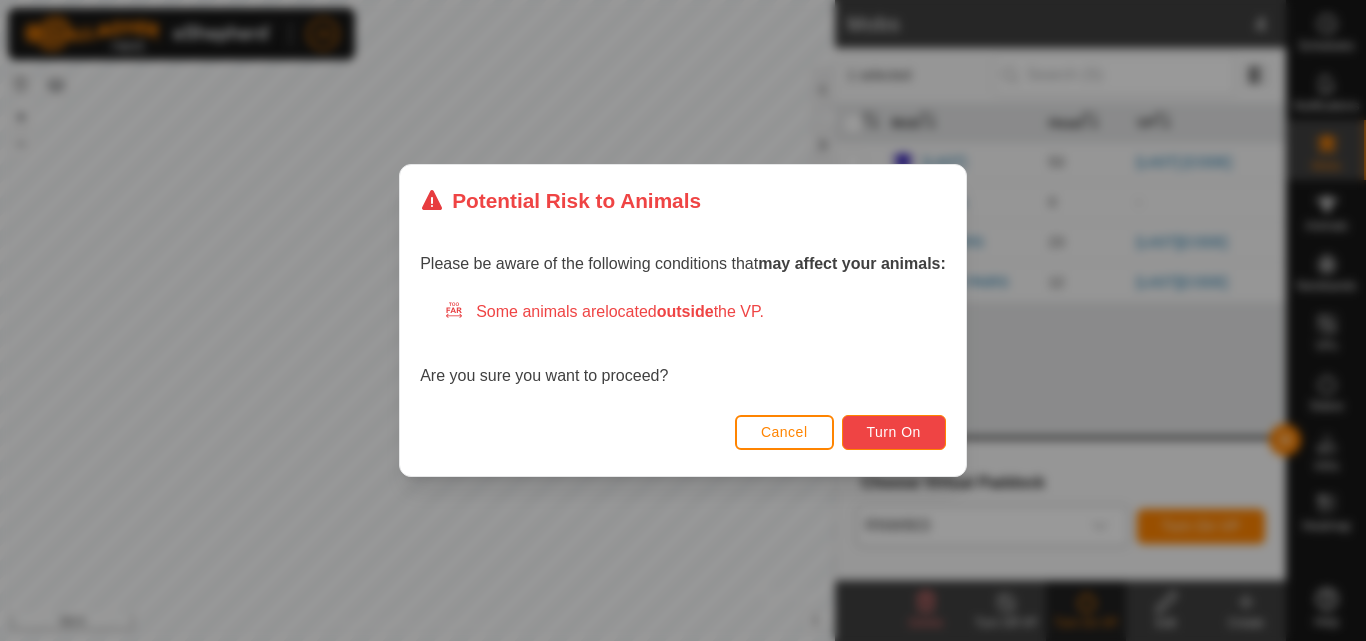 click on "Turn On" at bounding box center [894, 432] 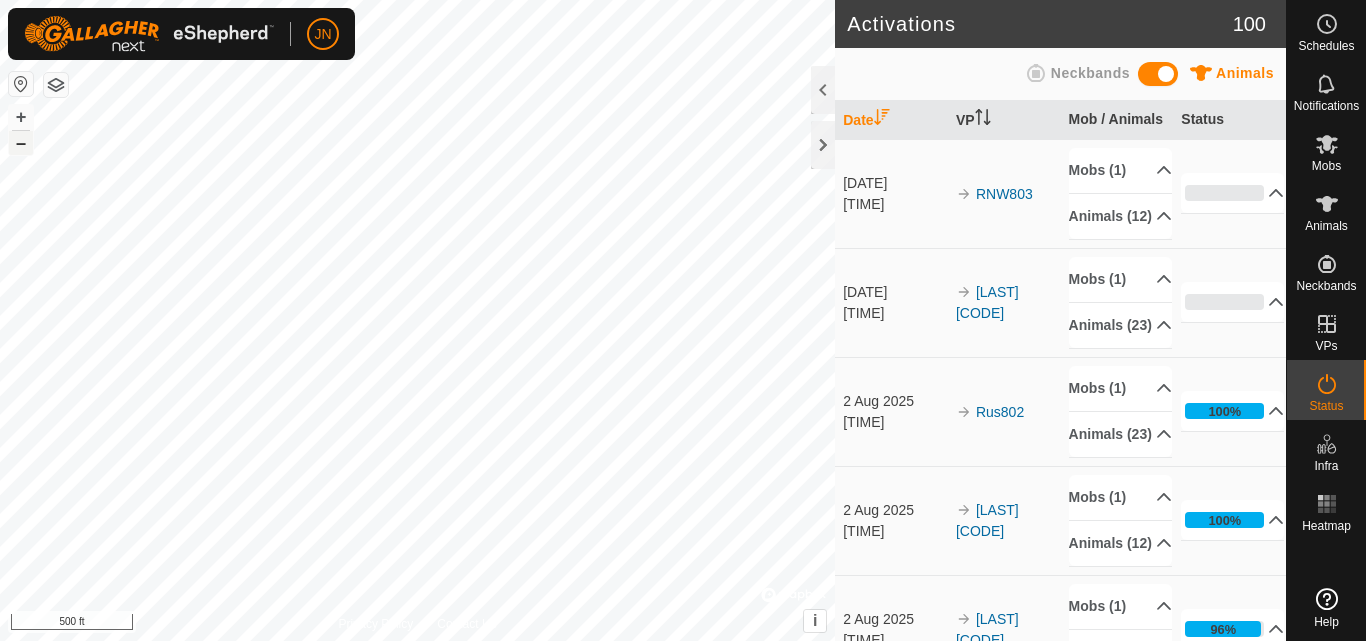 click on "–" at bounding box center [21, 143] 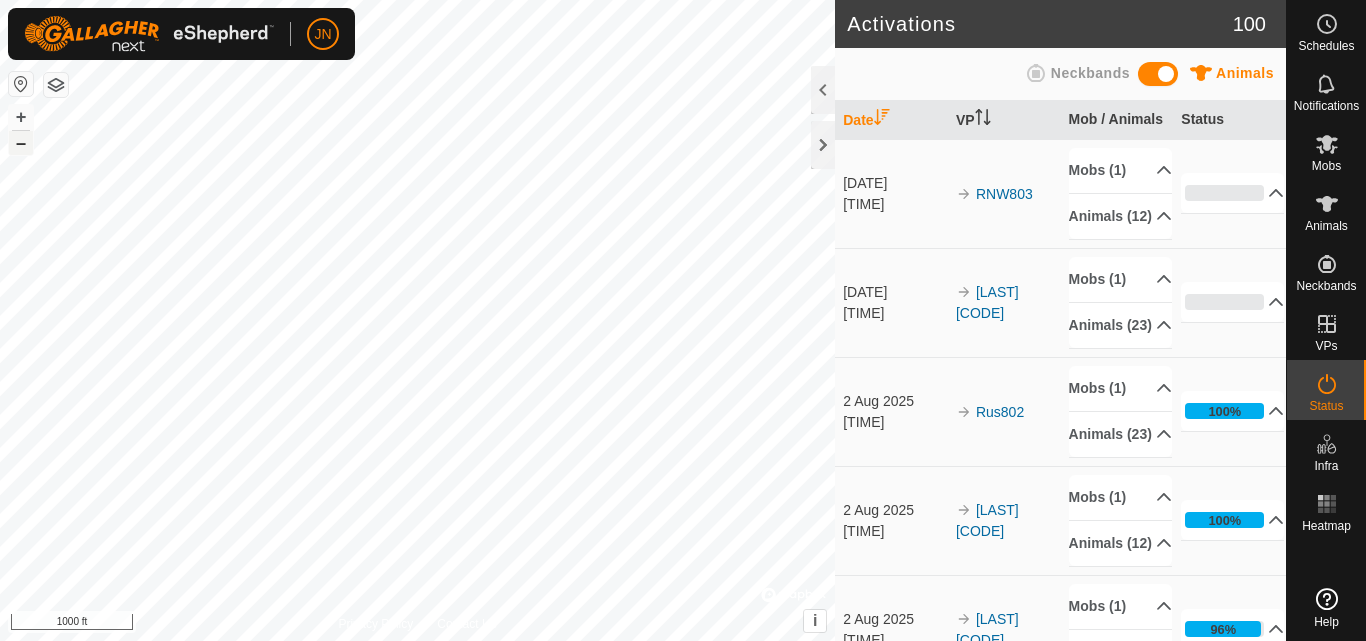 click on "–" at bounding box center (21, 143) 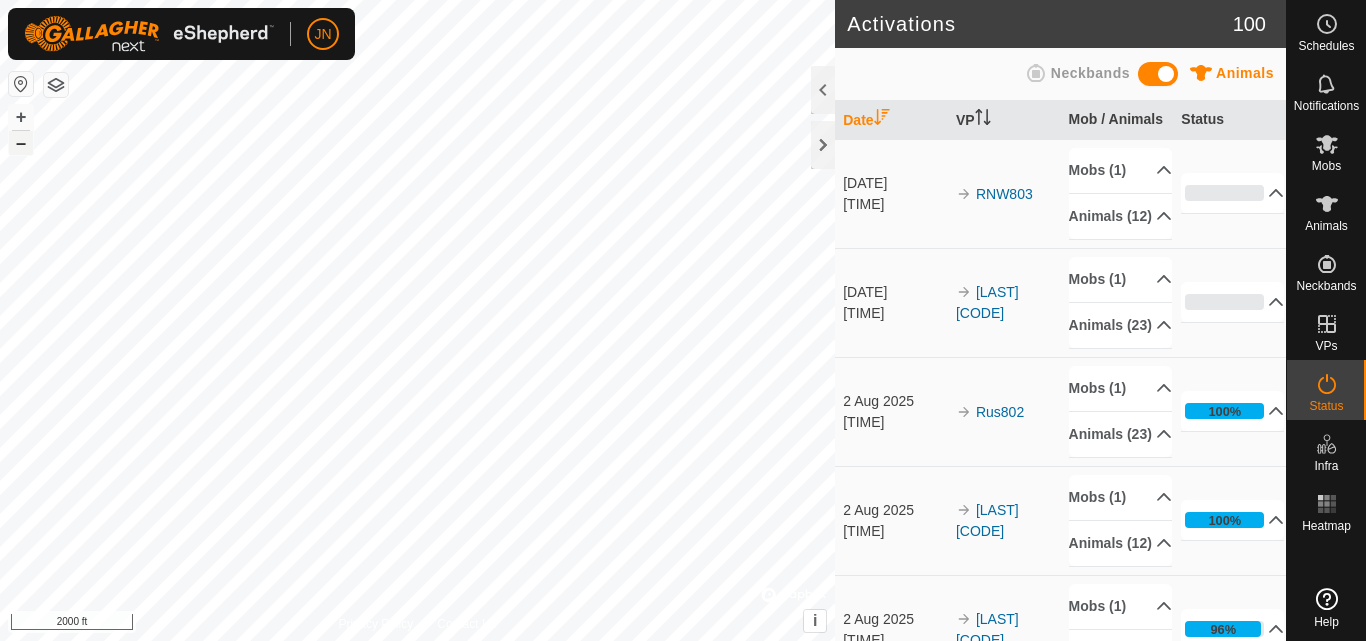click on "–" at bounding box center [21, 143] 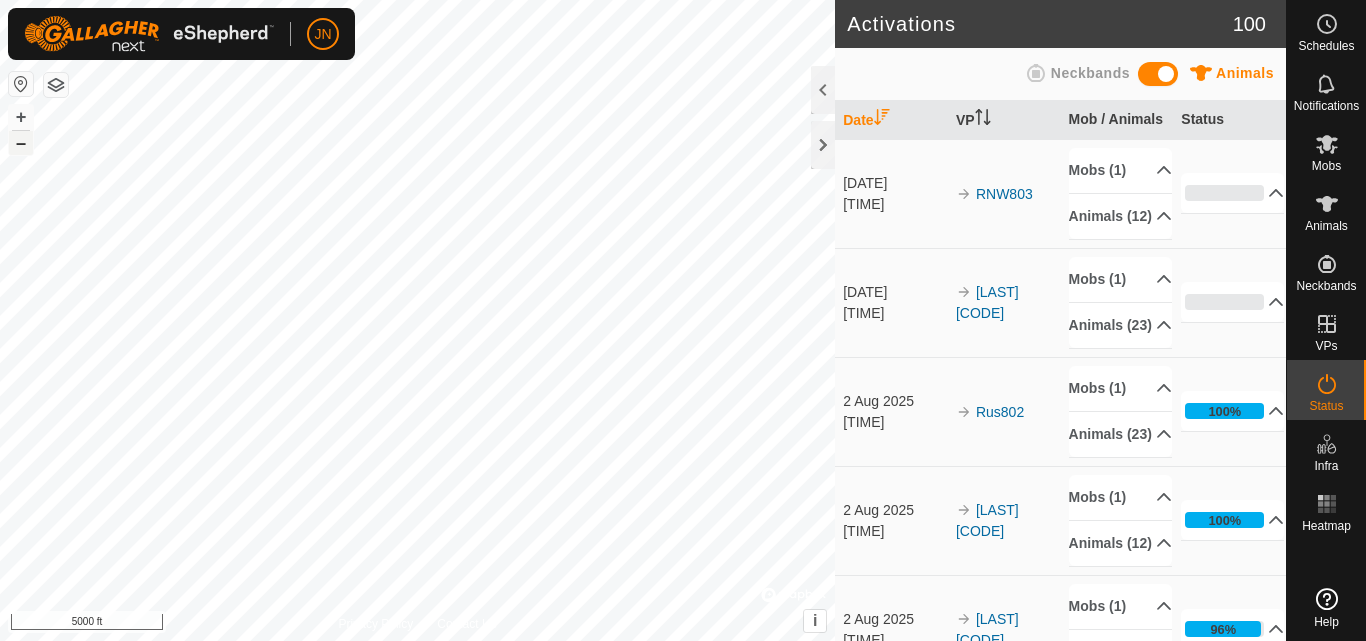 click on "–" at bounding box center [21, 143] 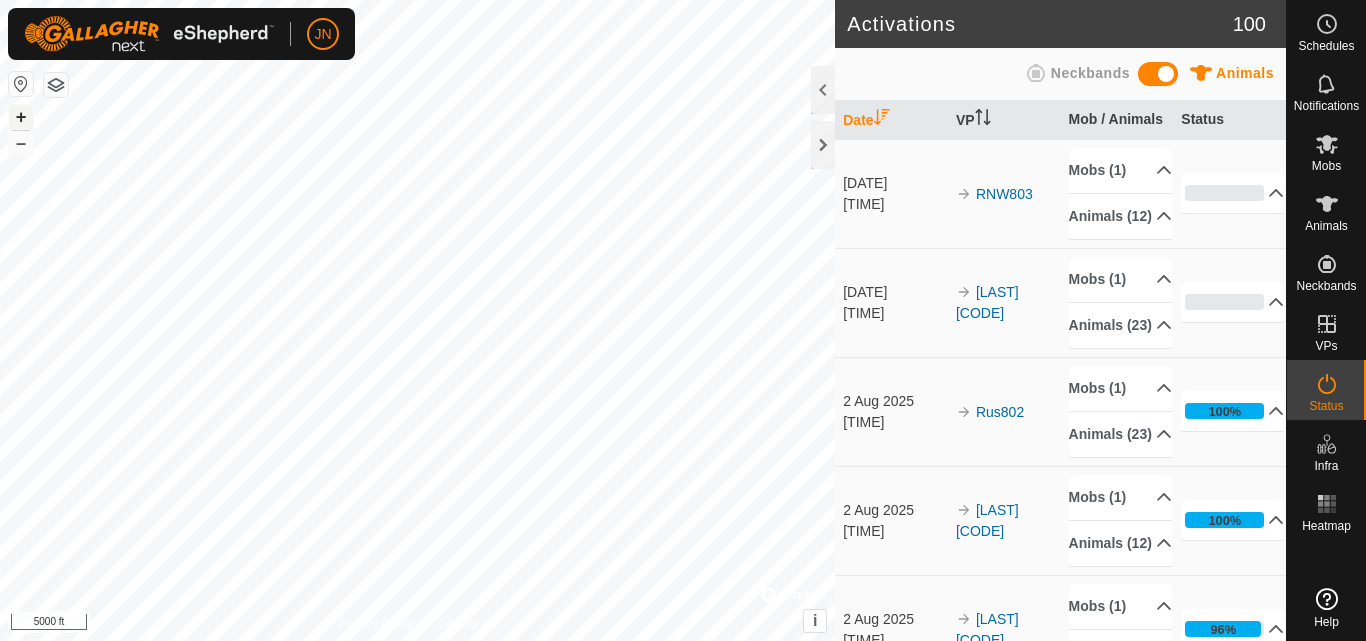 click on "+" at bounding box center (21, 117) 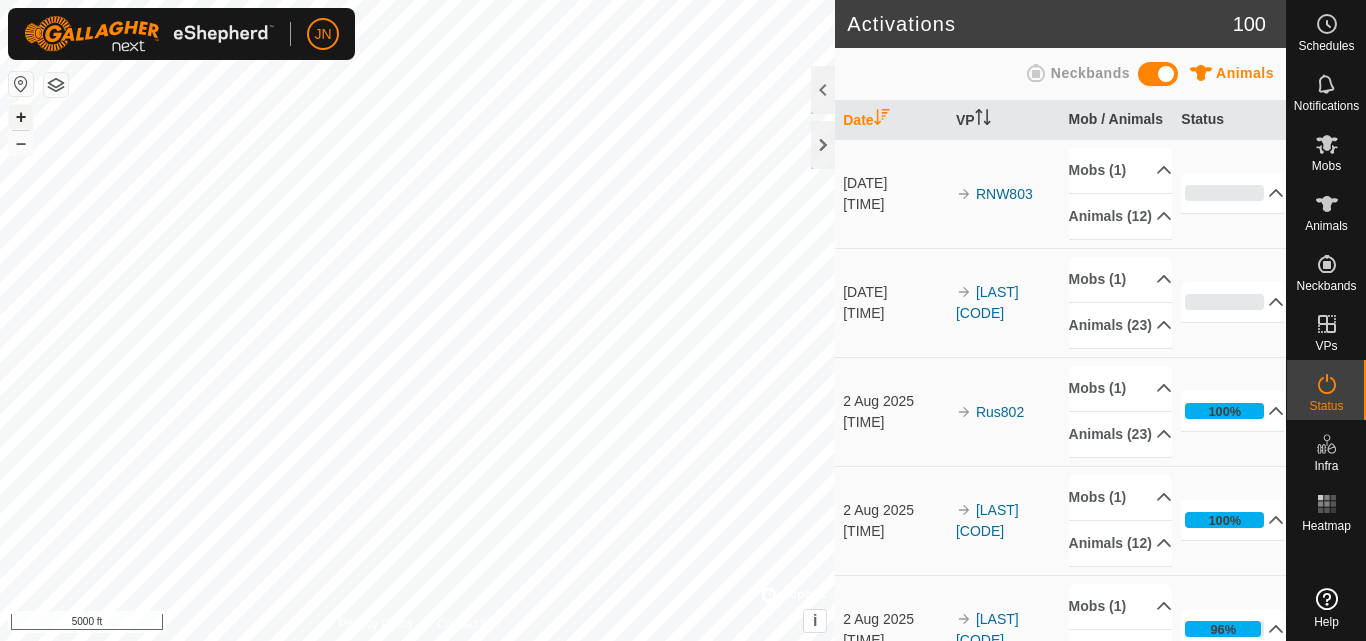 click on "+" at bounding box center [21, 117] 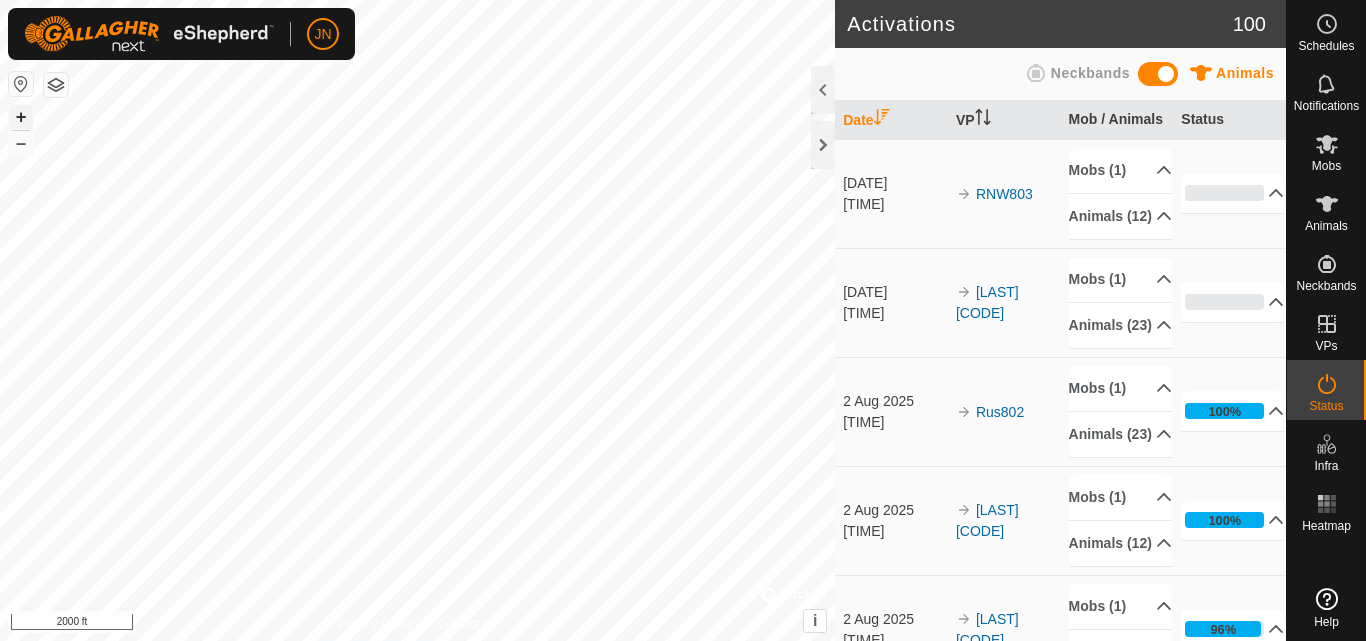 click on "+" at bounding box center (21, 117) 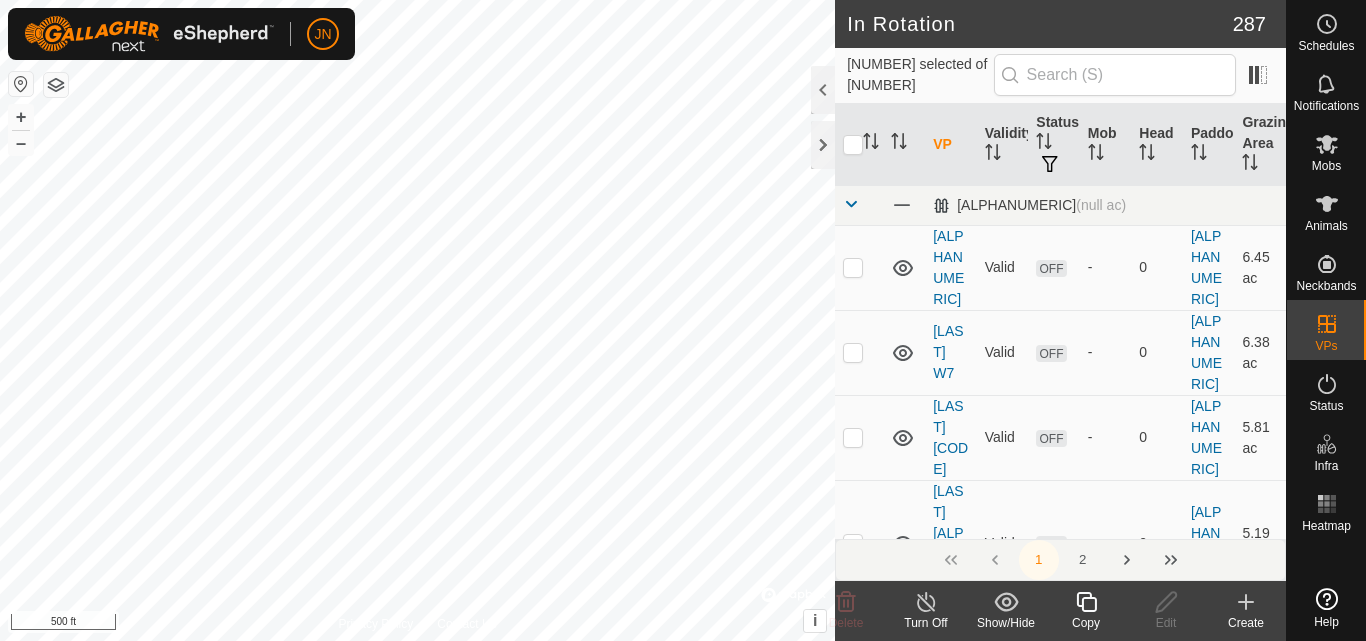 click 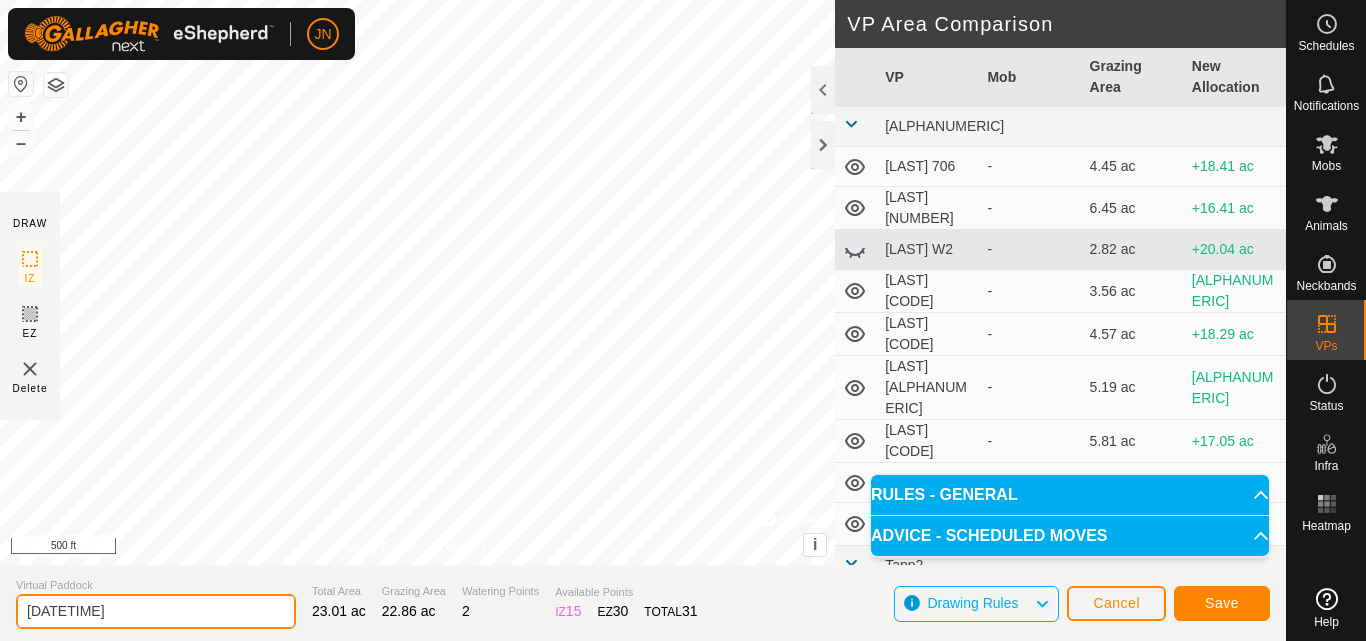 click on "[DATETIME]" 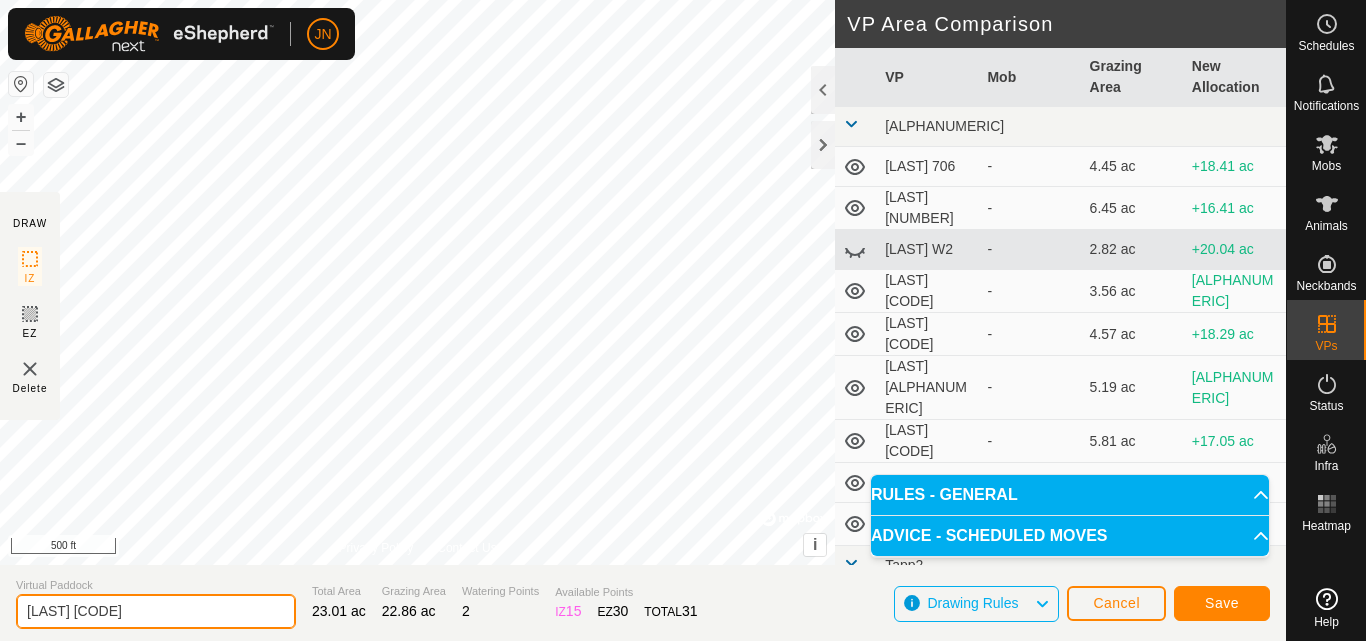 type on "[LAST] [CODE]" 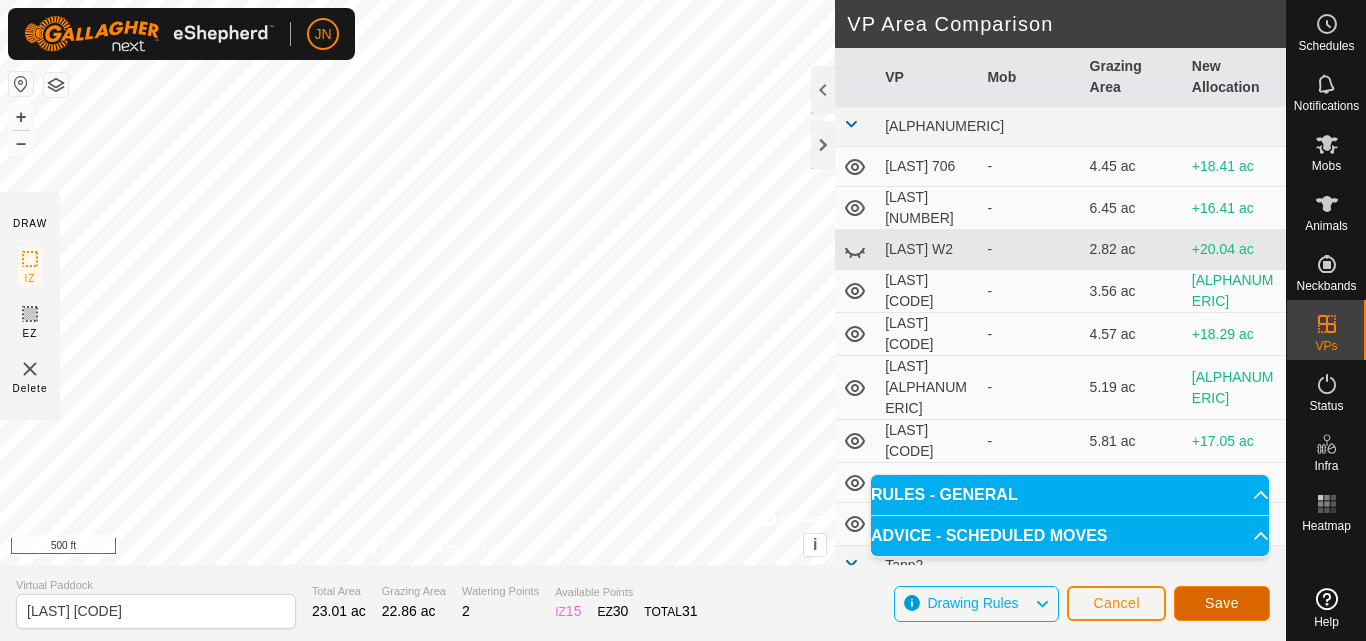 click on "Save" 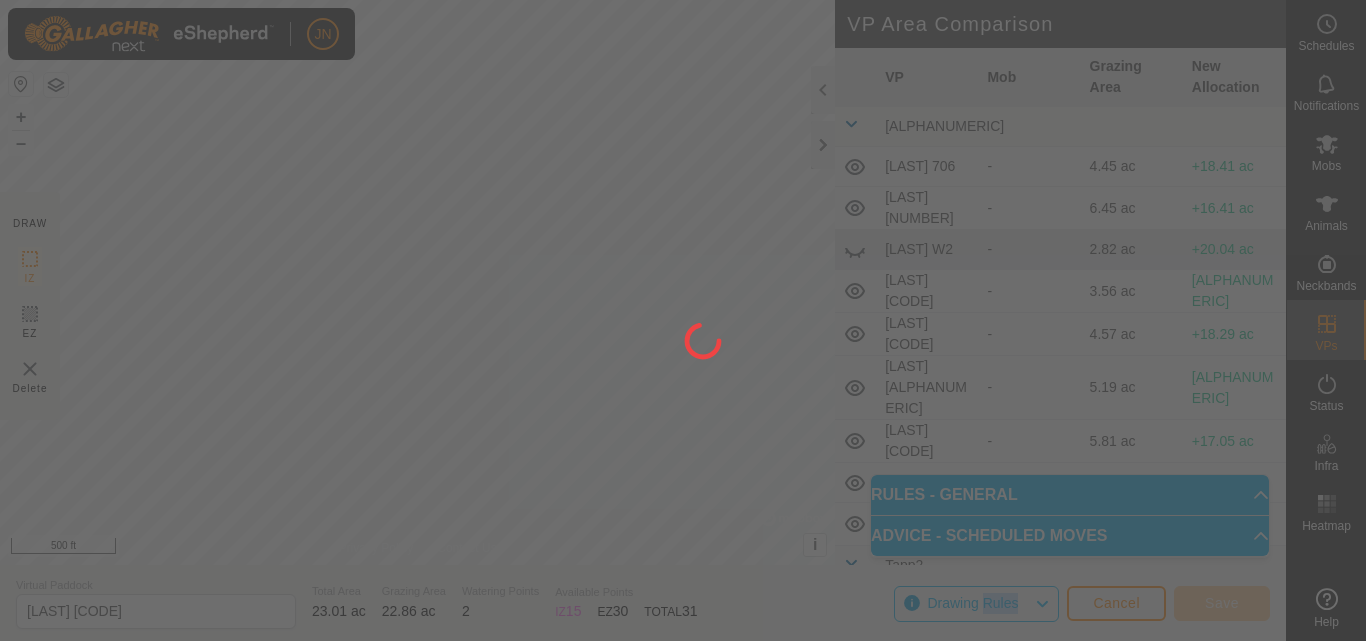 click 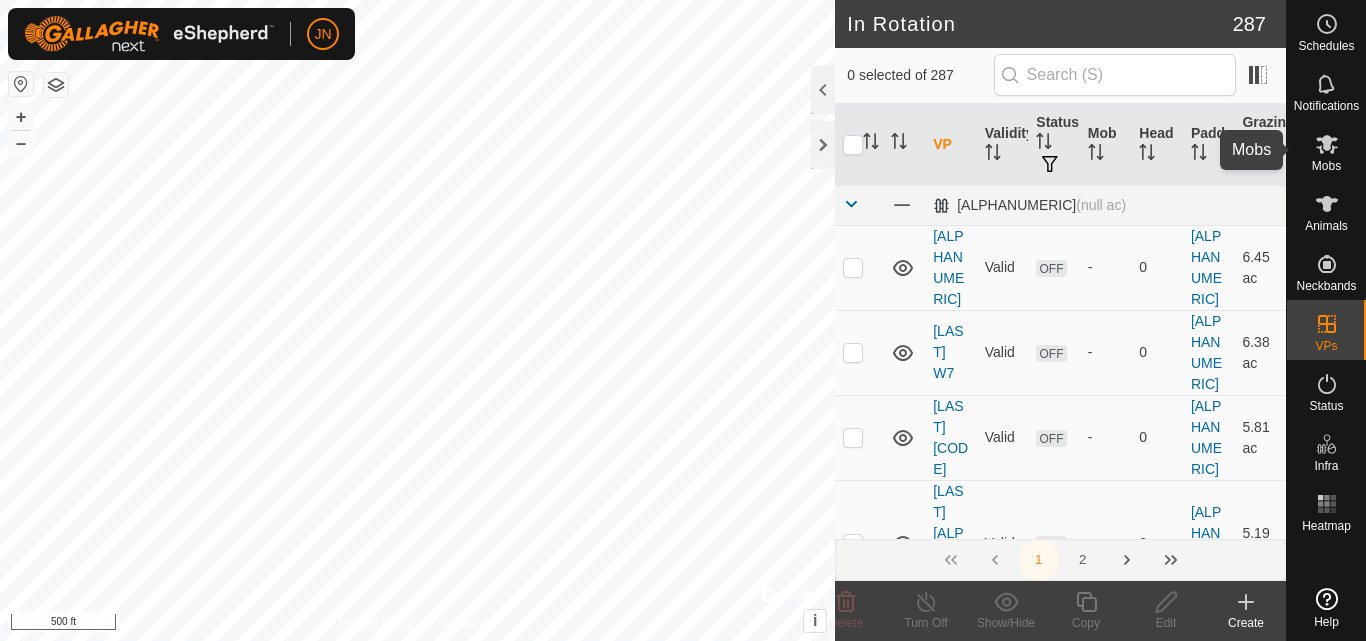 click 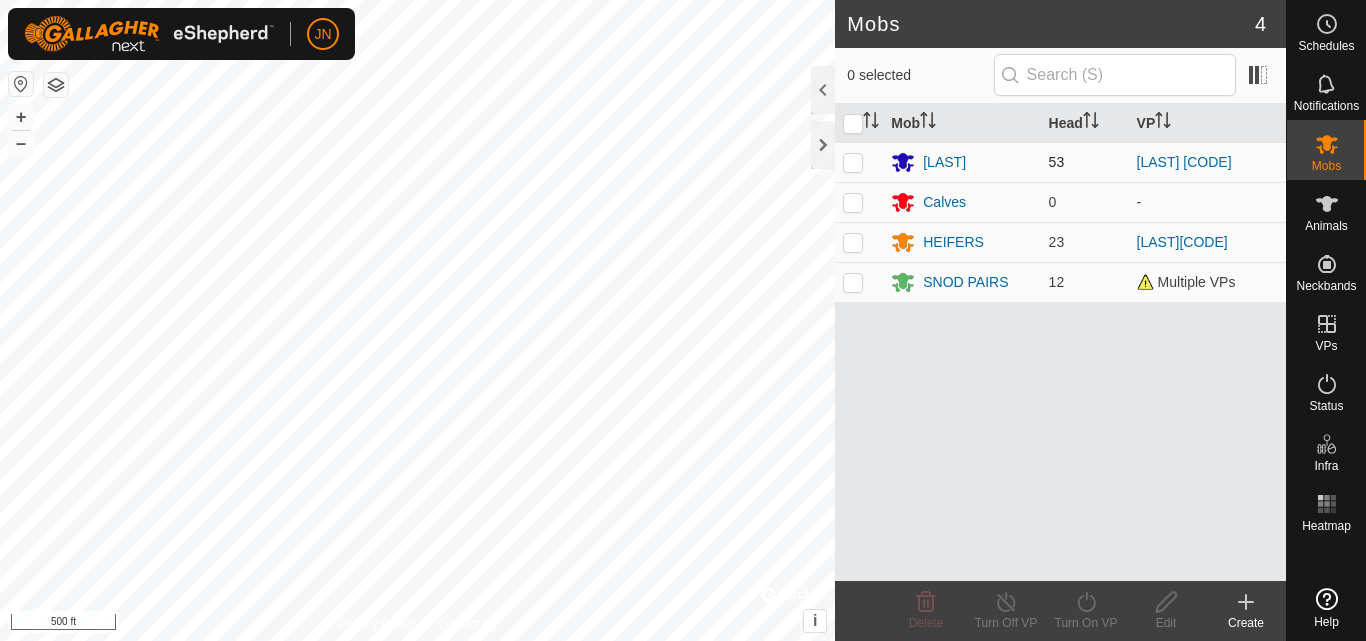 click at bounding box center [853, 162] 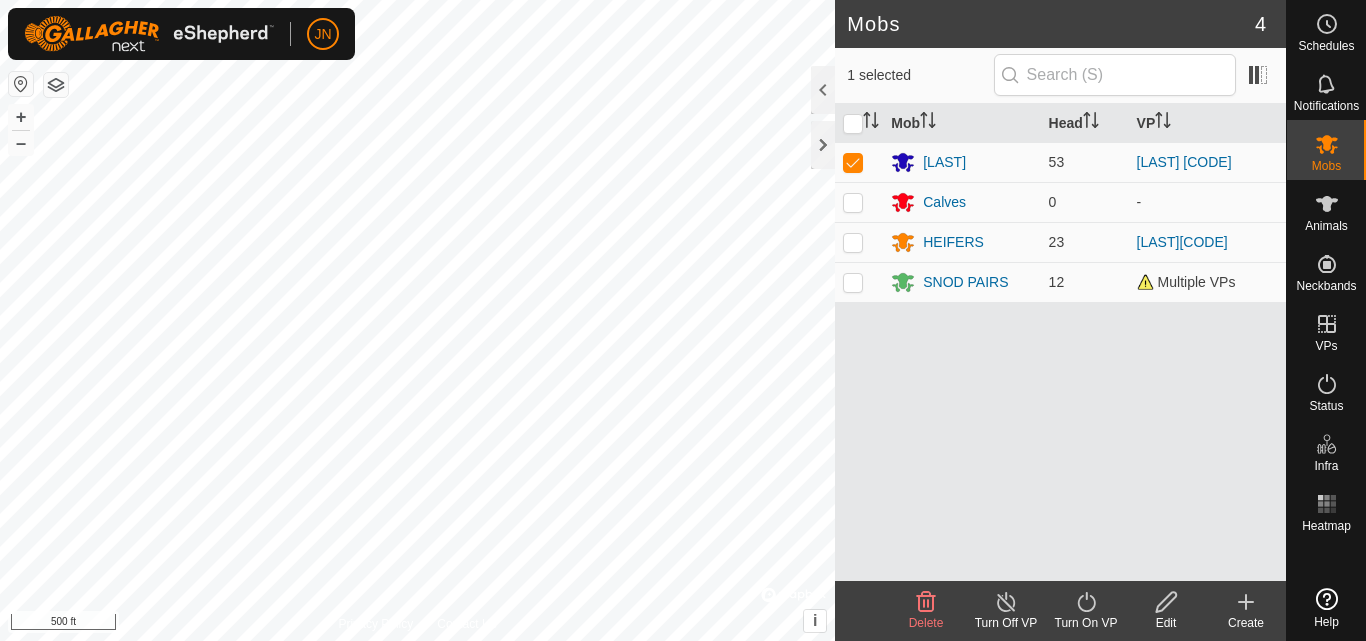click 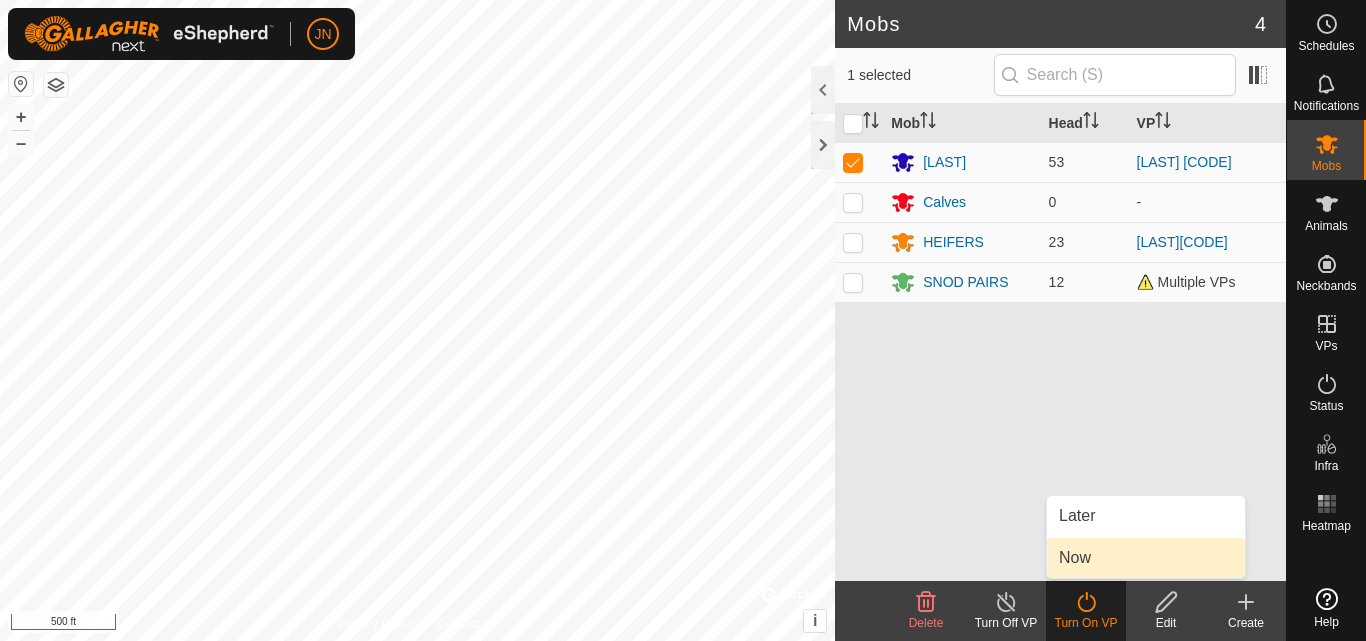 click on "Now" at bounding box center [1146, 558] 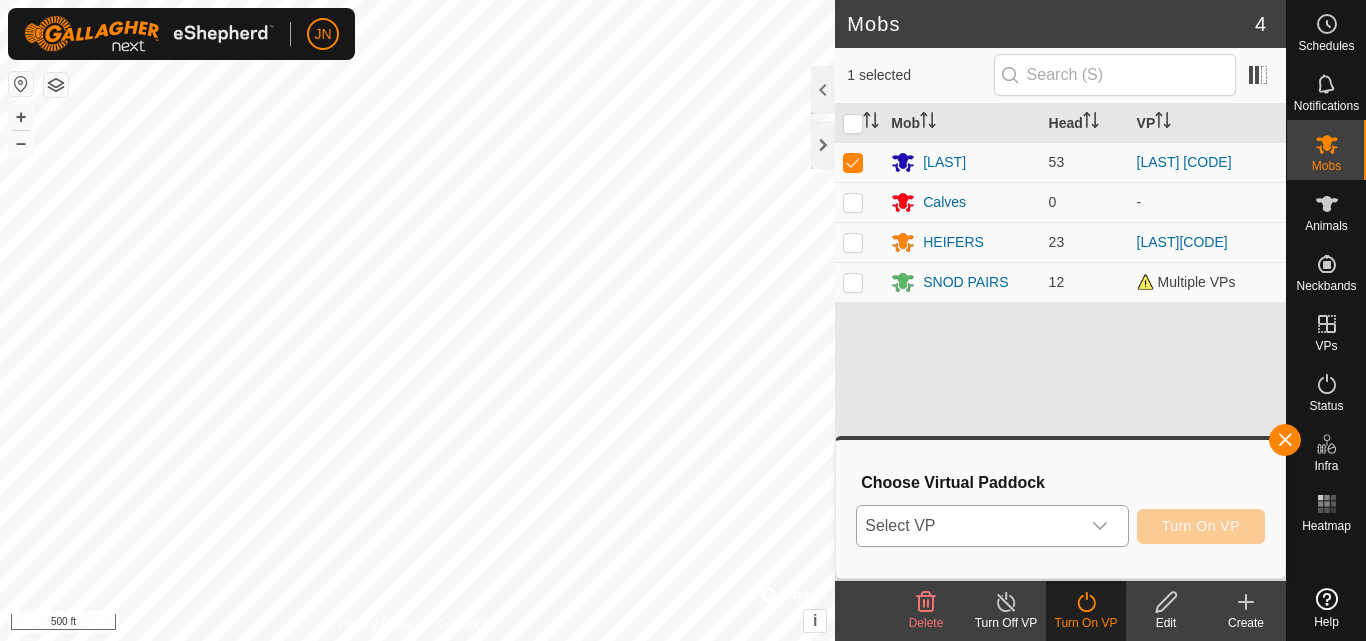click on "Select VP" at bounding box center [968, 526] 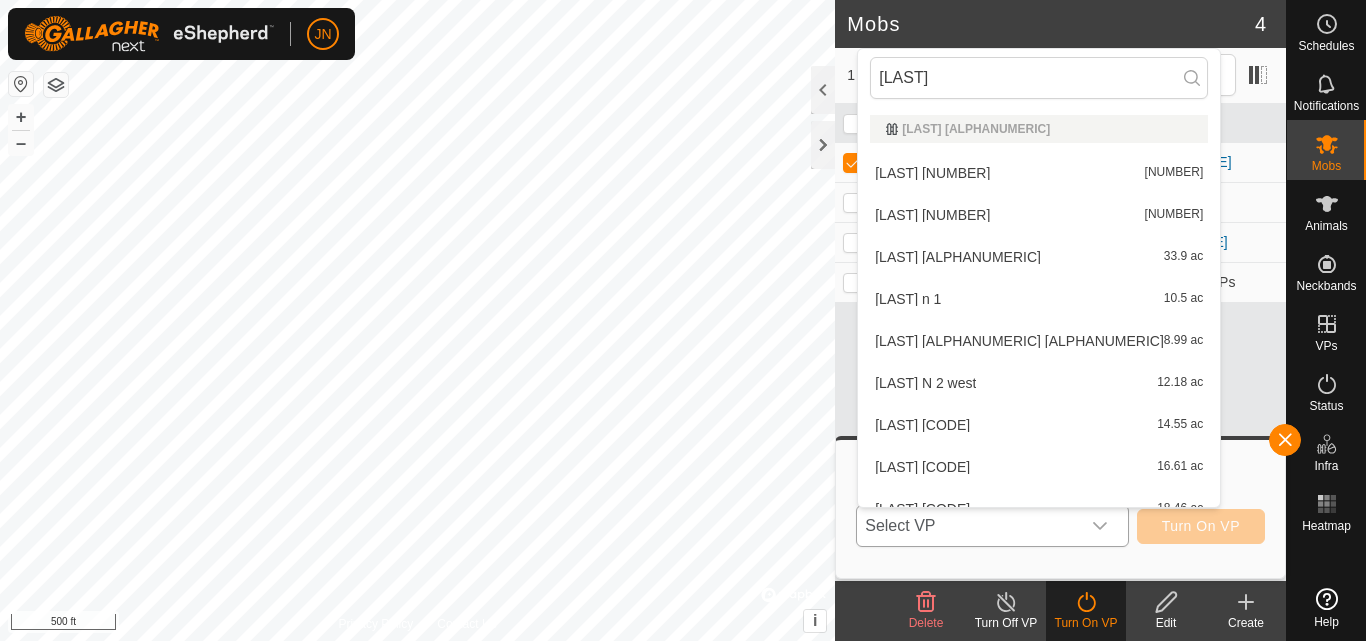 type on "[LAST] [ALPHANUMERIC]" 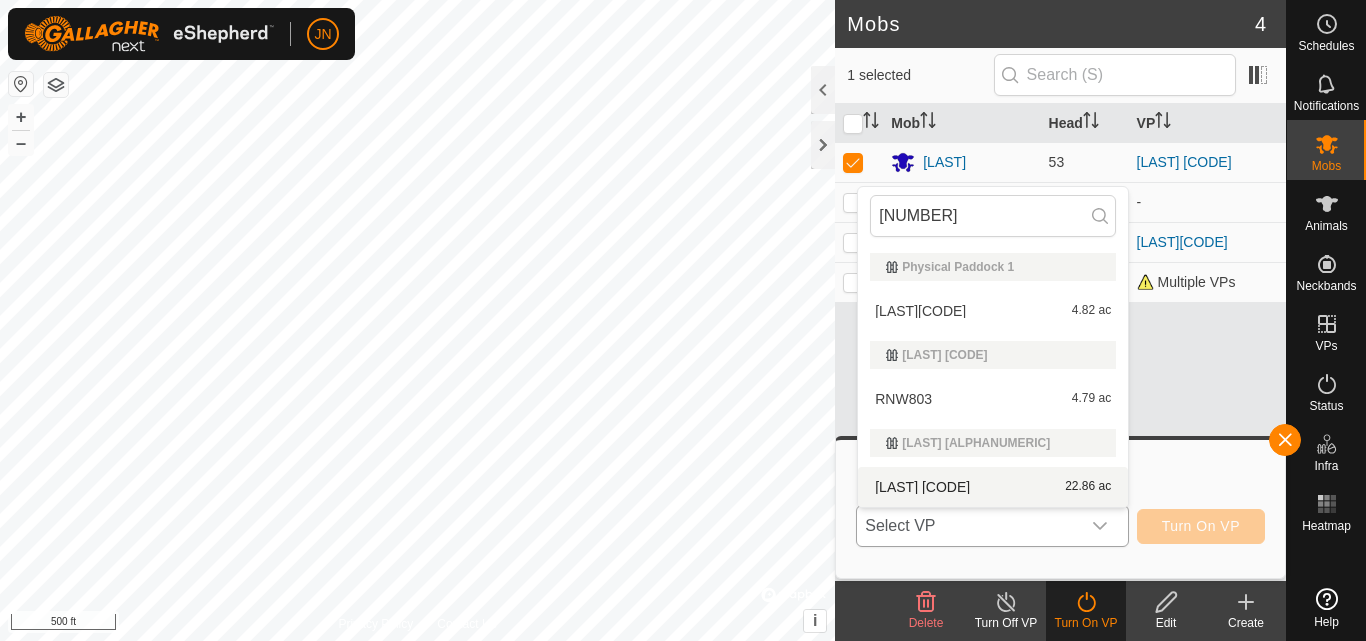type on "[NUMBER]" 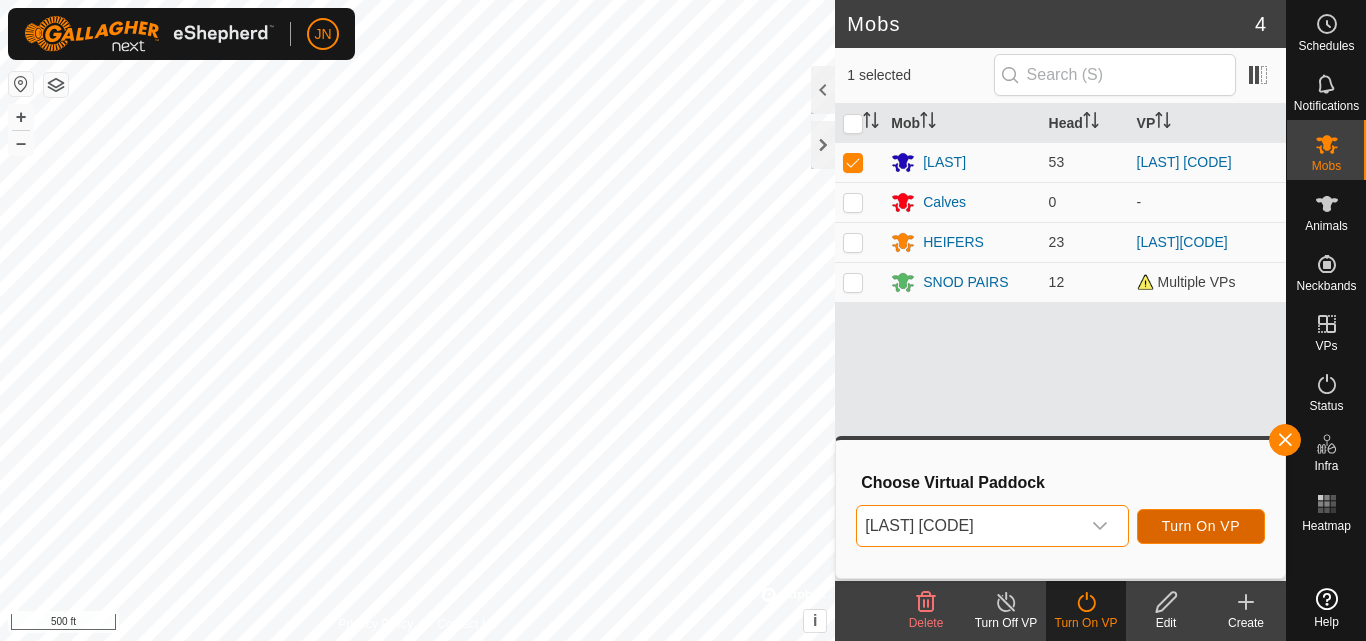 click on "Turn On VP" at bounding box center [1201, 526] 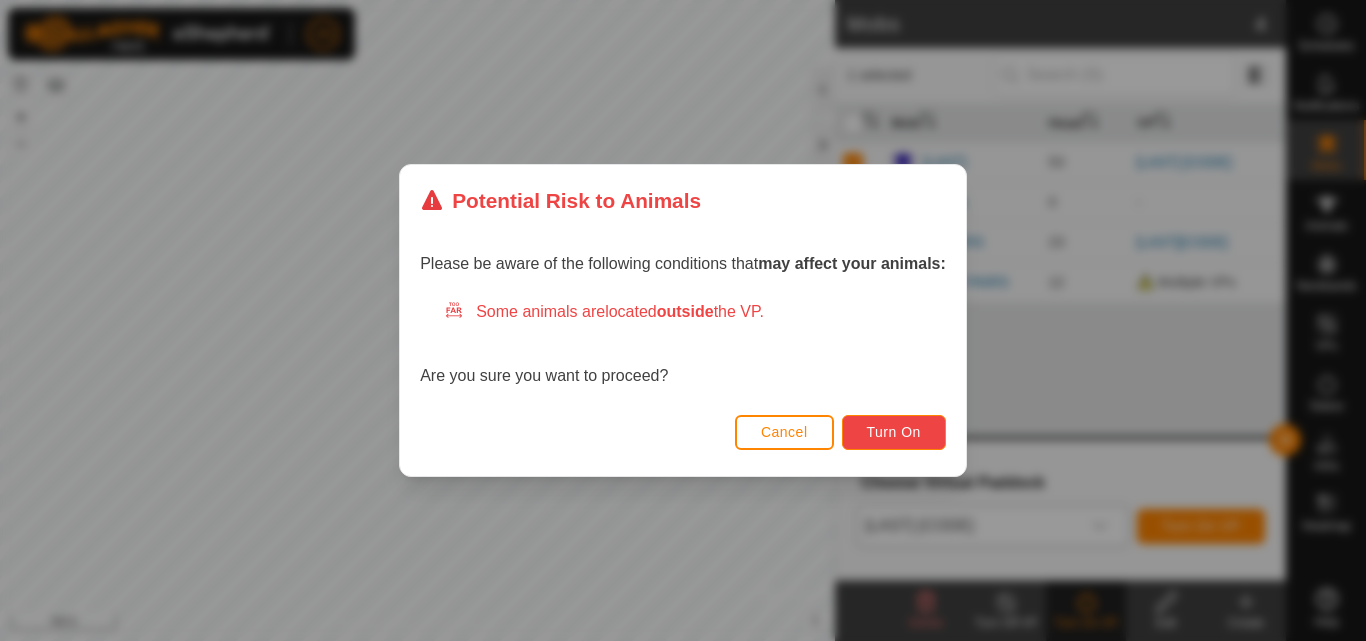 click on "Turn On" at bounding box center (894, 432) 